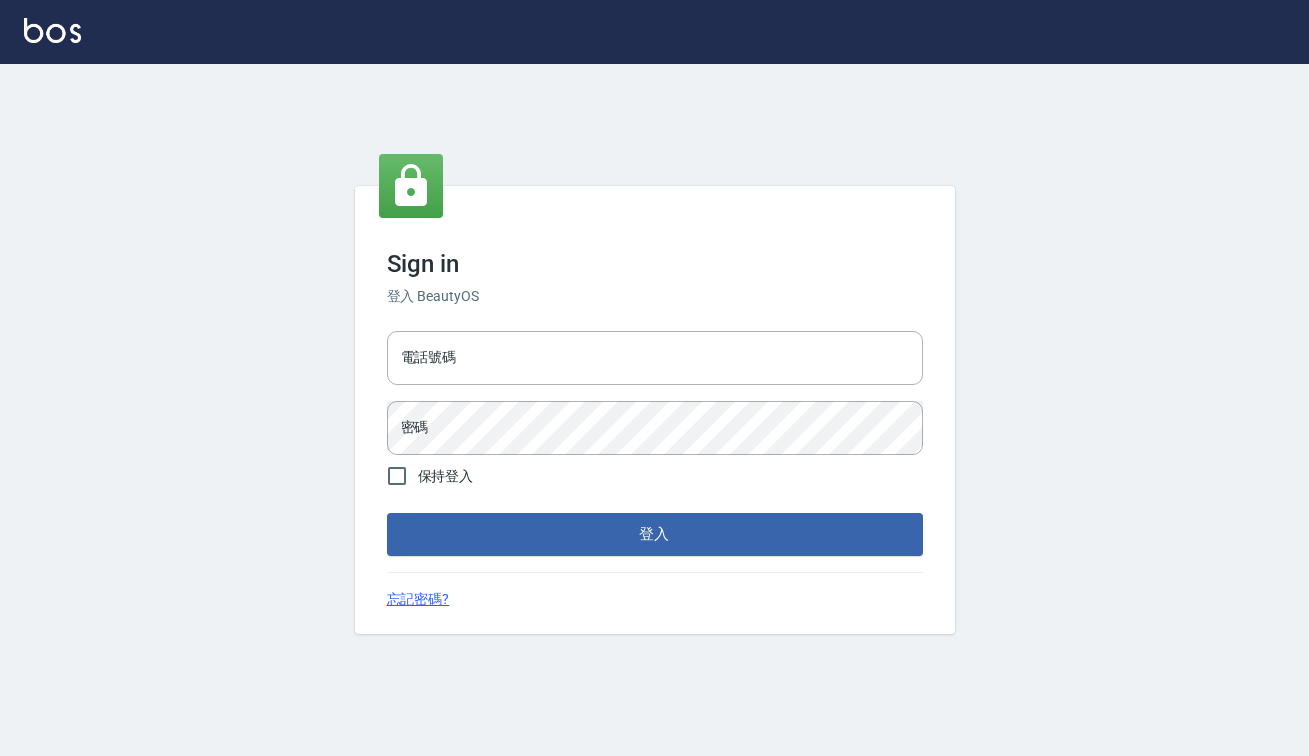 scroll, scrollTop: 0, scrollLeft: 0, axis: both 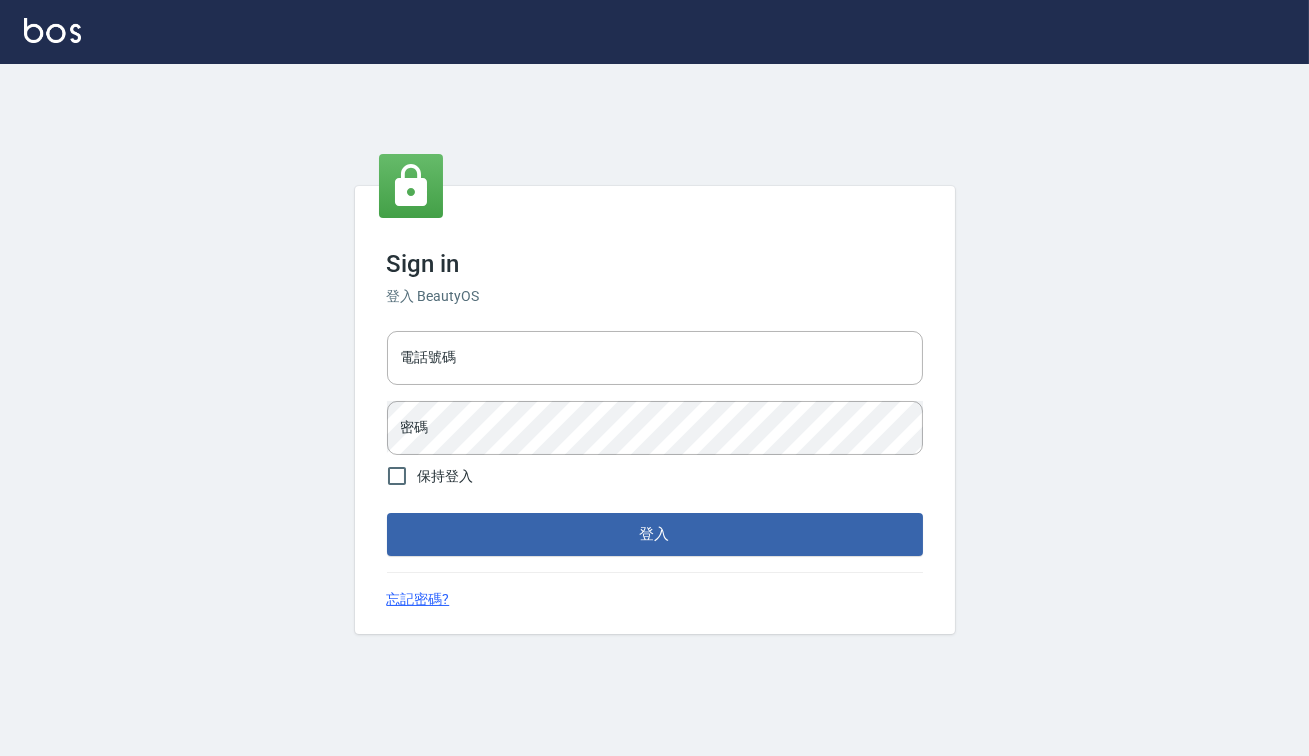 click on "電話號碼 電話號碼 密碼 密碼" at bounding box center [655, 393] 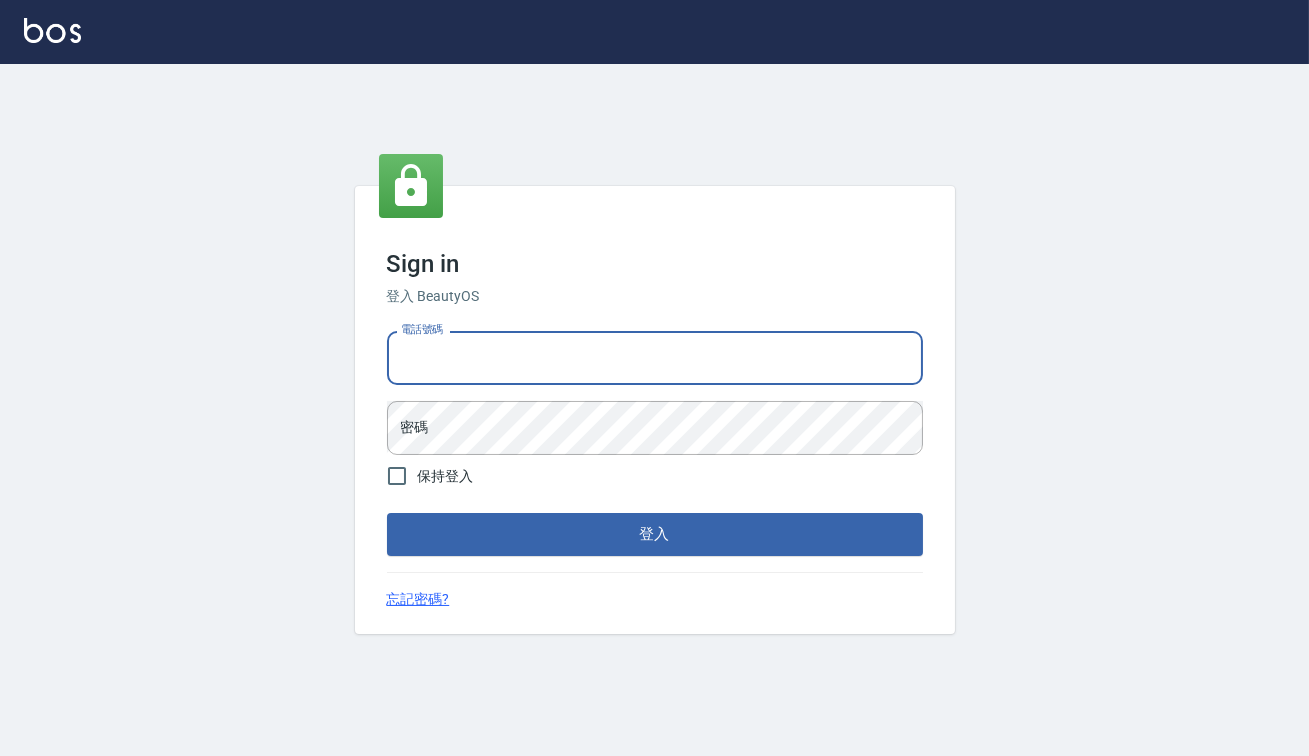 click on "電話號碼" at bounding box center [655, 358] 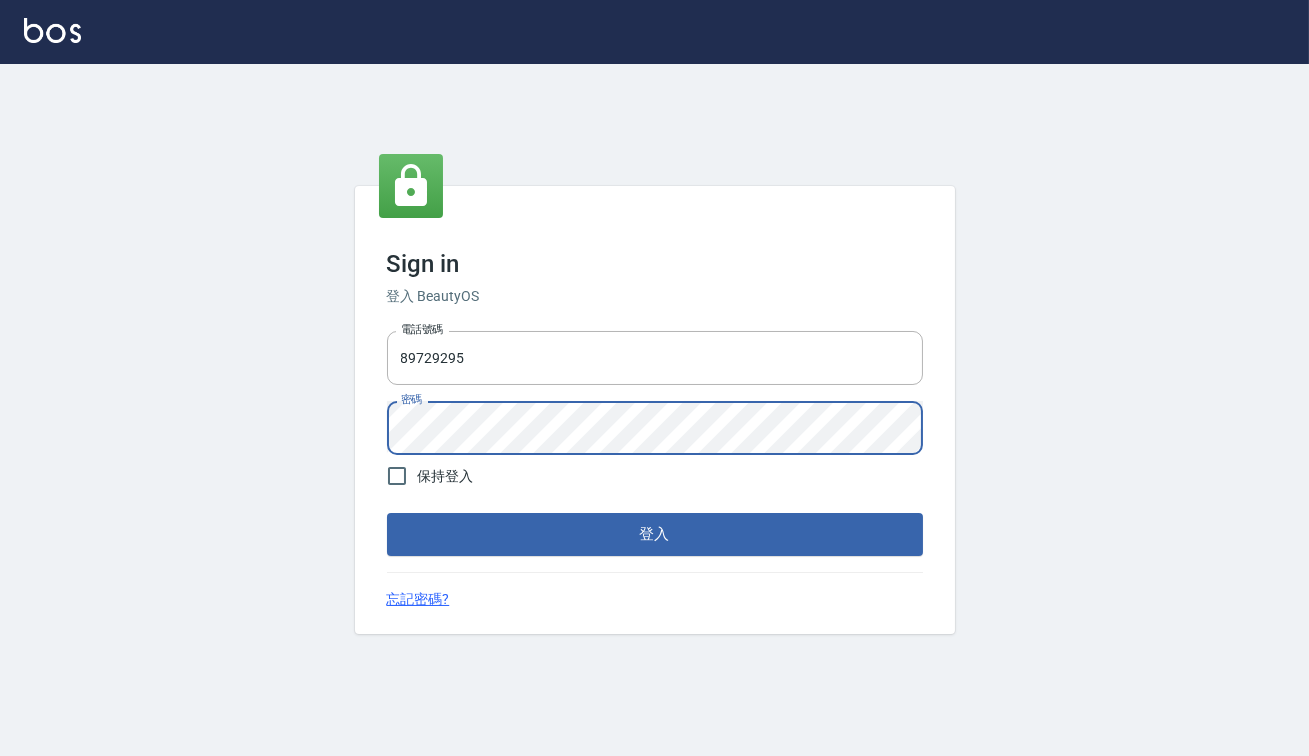 click on "登入" at bounding box center [655, 534] 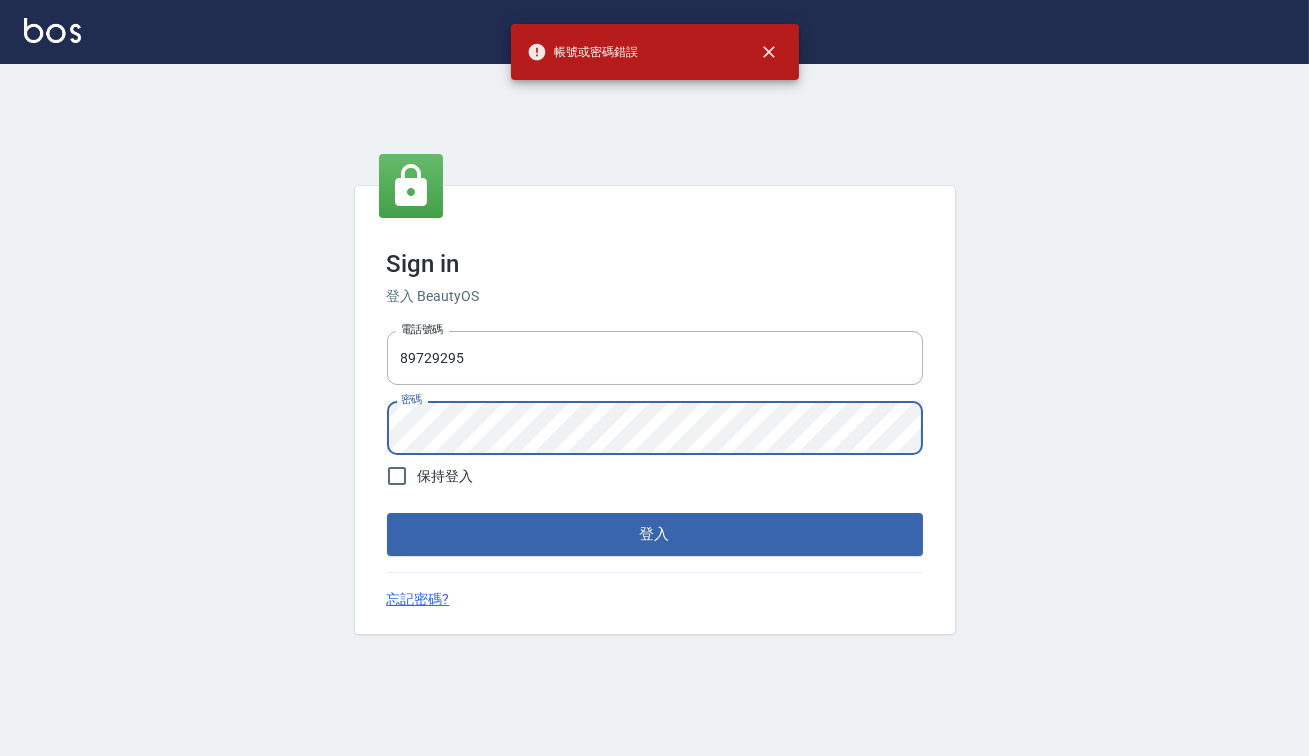 click on "登入 BeautyOS" at bounding box center (655, 296) 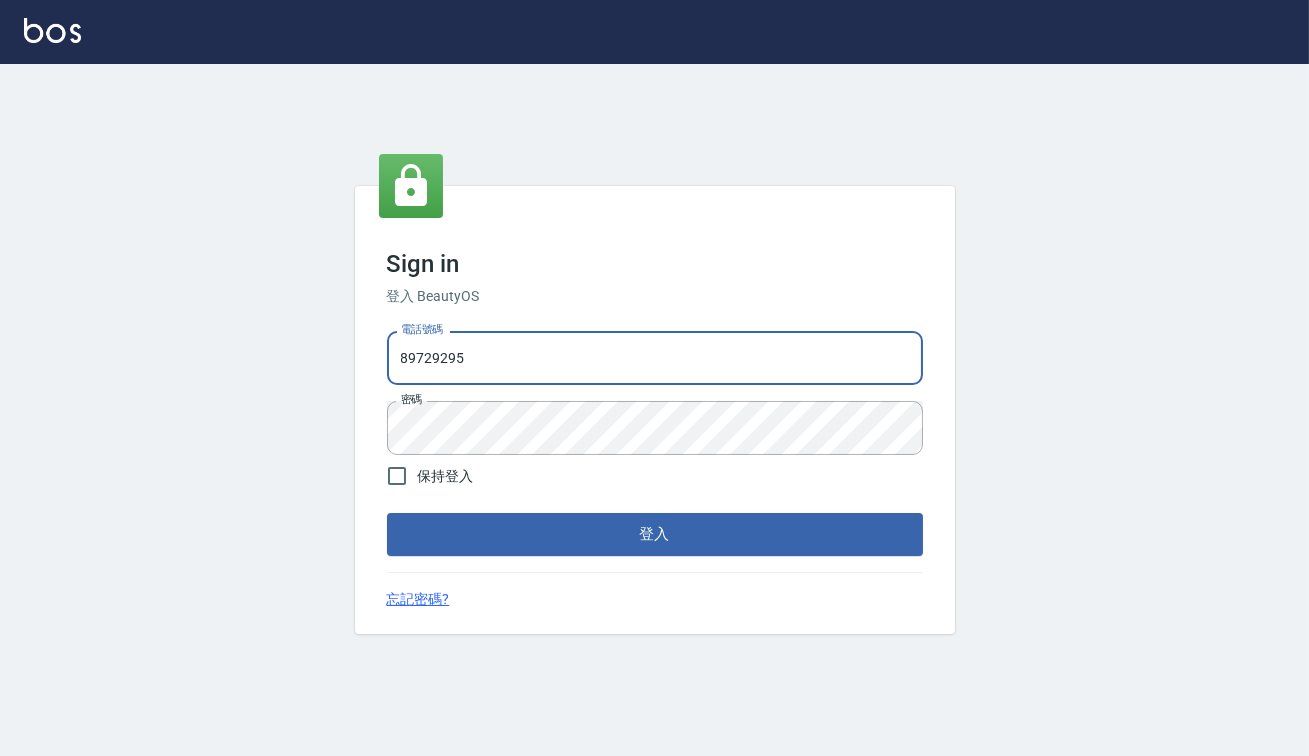 drag, startPoint x: 479, startPoint y: 345, endPoint x: 462, endPoint y: 371, distance: 31.06445 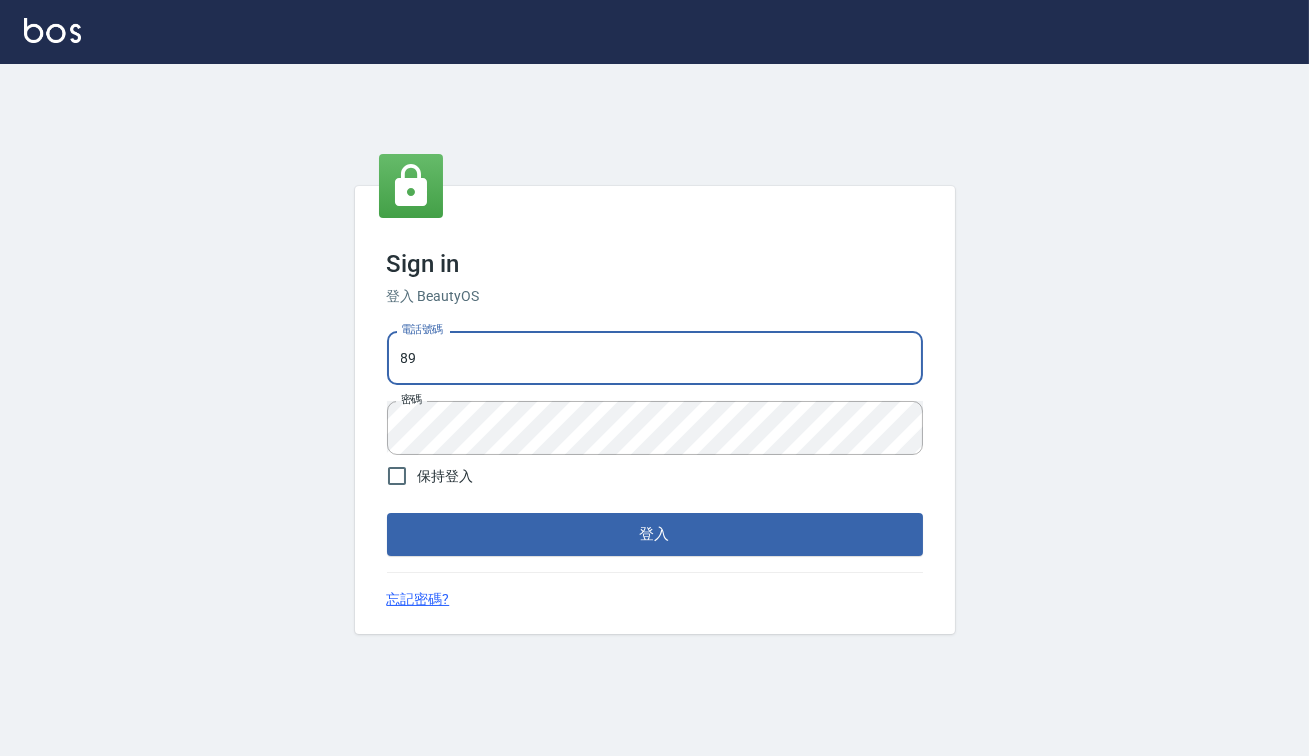 type on "8" 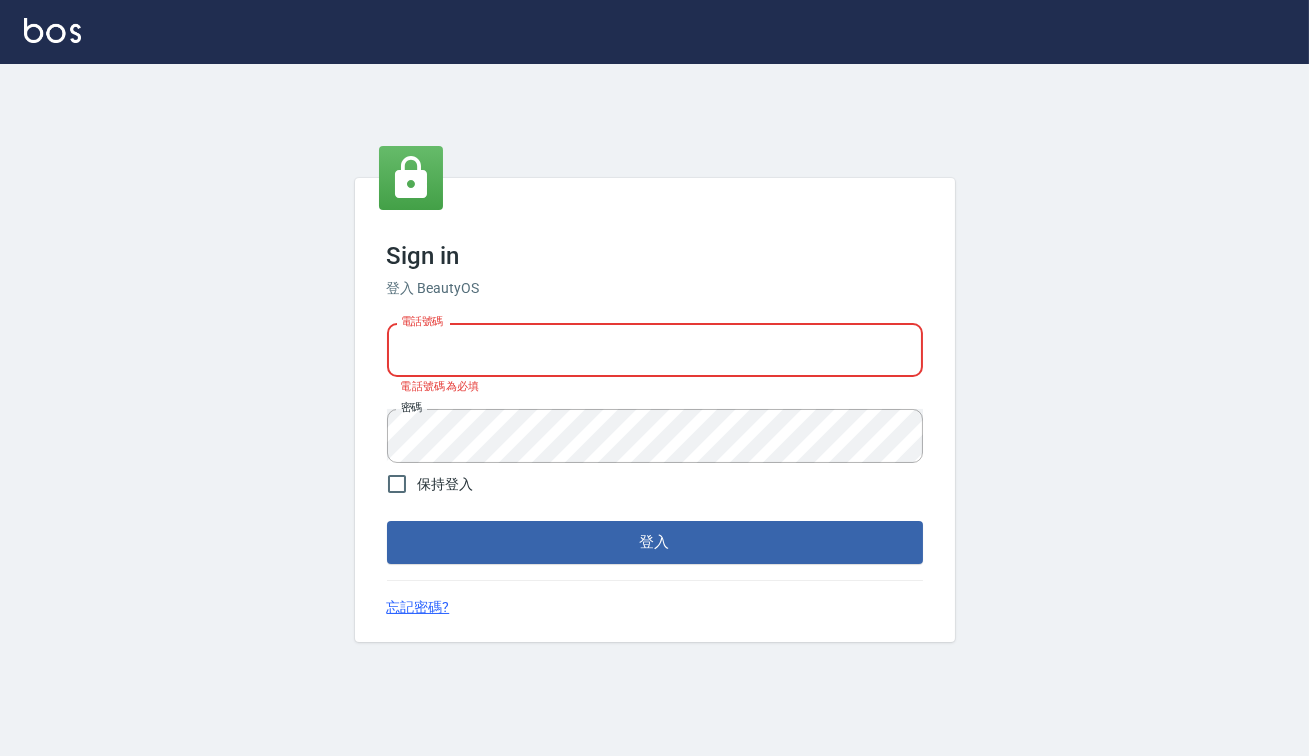 click on "電話號碼" at bounding box center (655, 350) 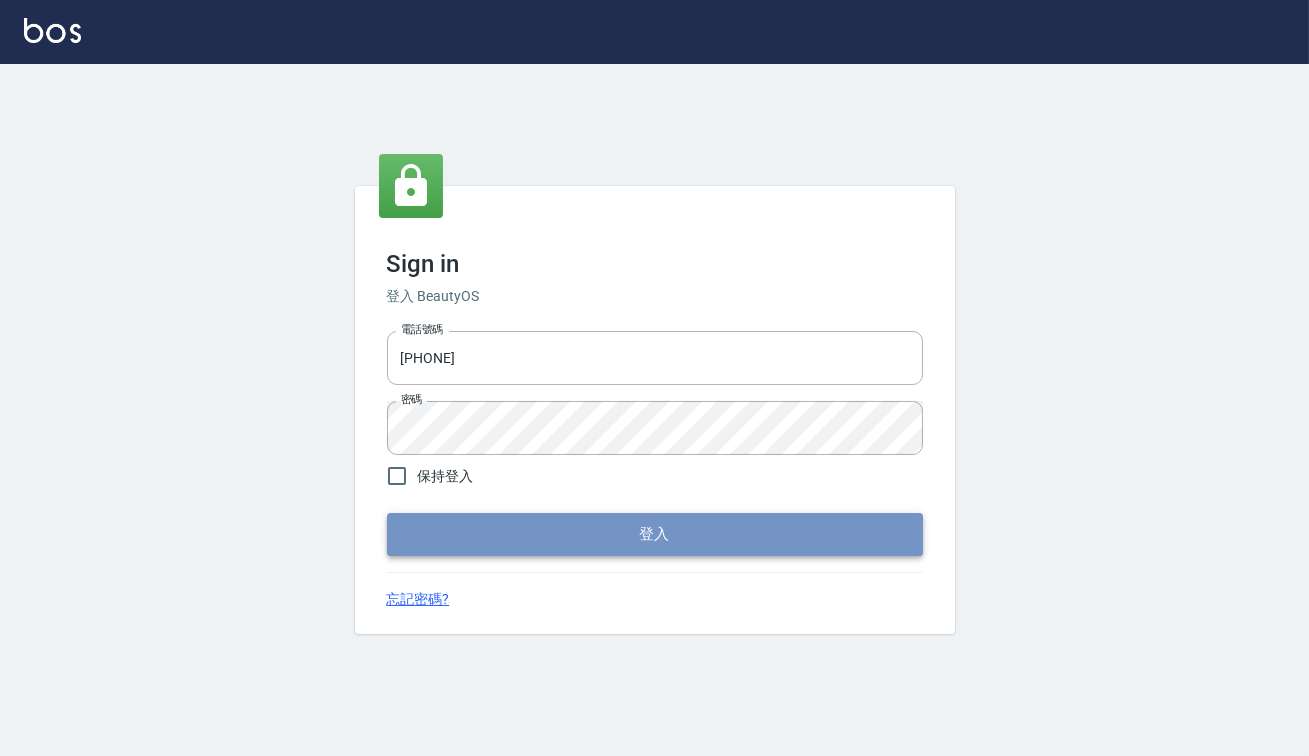 click on "登入" at bounding box center (655, 534) 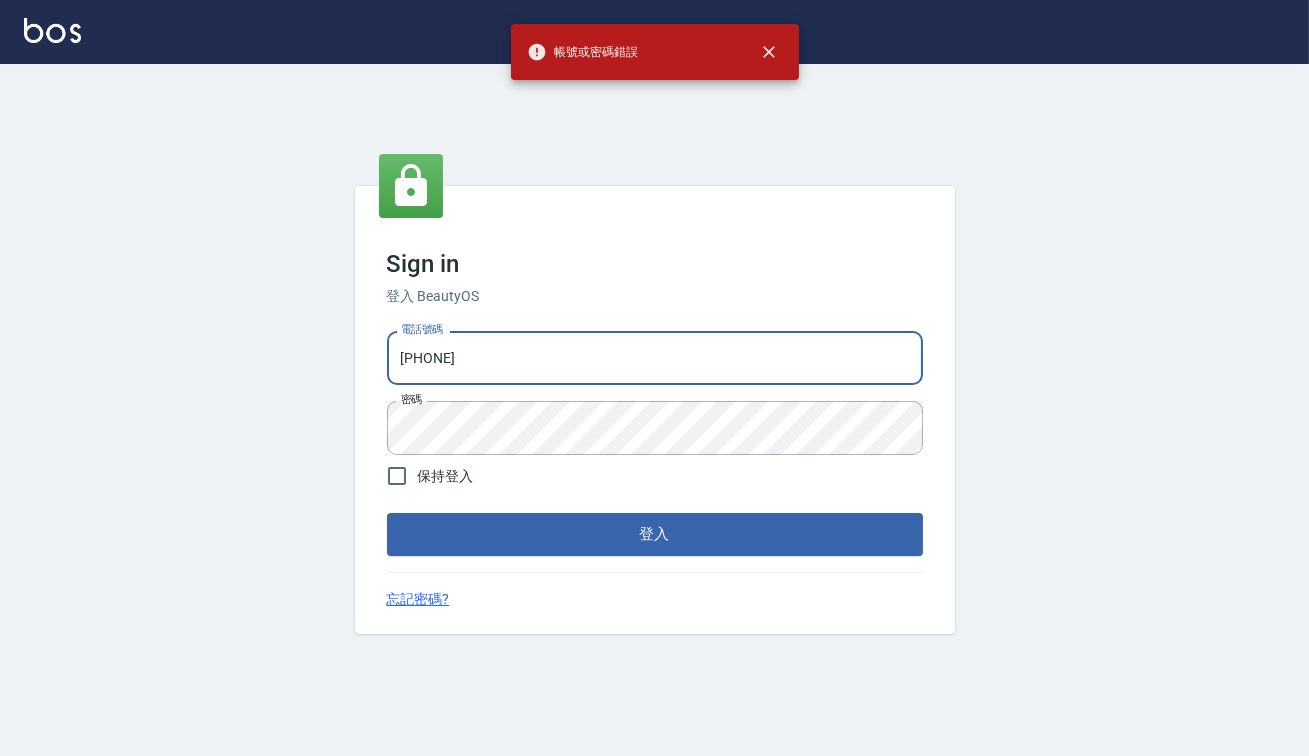 drag, startPoint x: 548, startPoint y: 352, endPoint x: 378, endPoint y: 341, distance: 170.35551 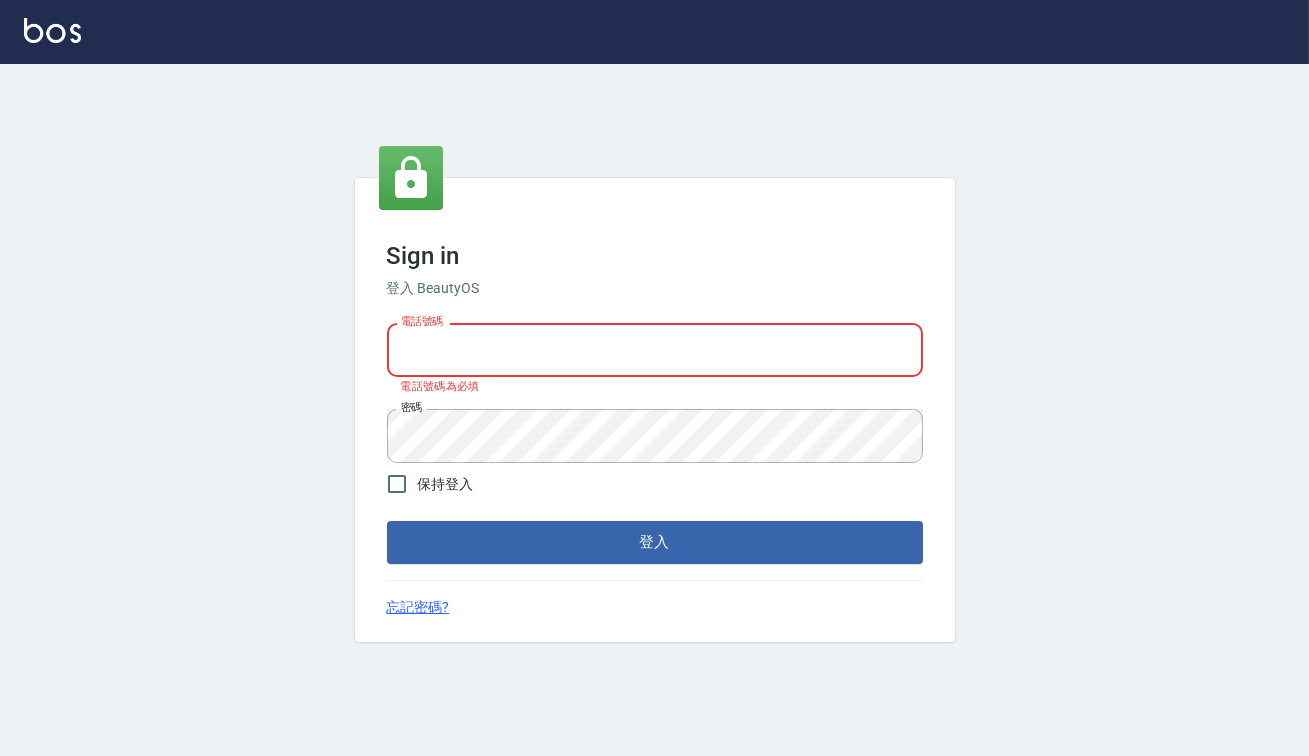click on "電話號碼" at bounding box center [655, 350] 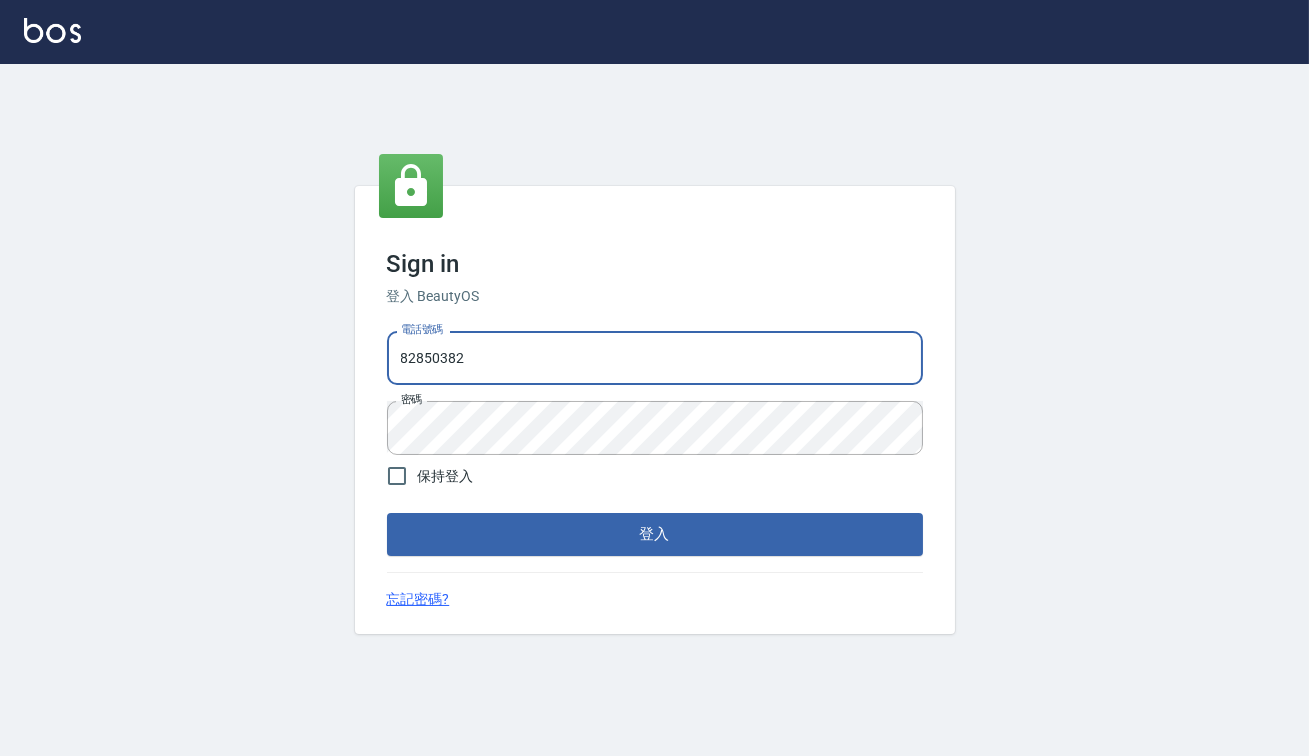 click on "登入" at bounding box center [655, 534] 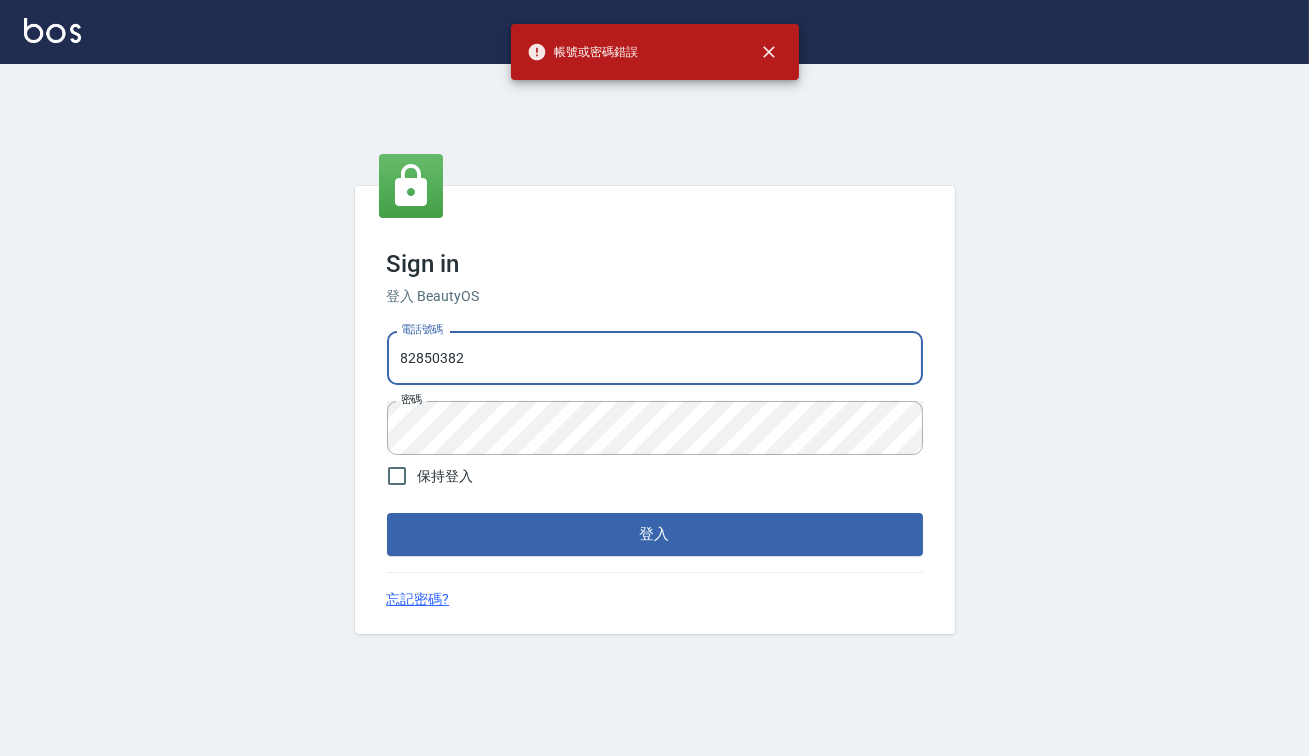 drag, startPoint x: 486, startPoint y: 353, endPoint x: 57, endPoint y: 313, distance: 430.86078 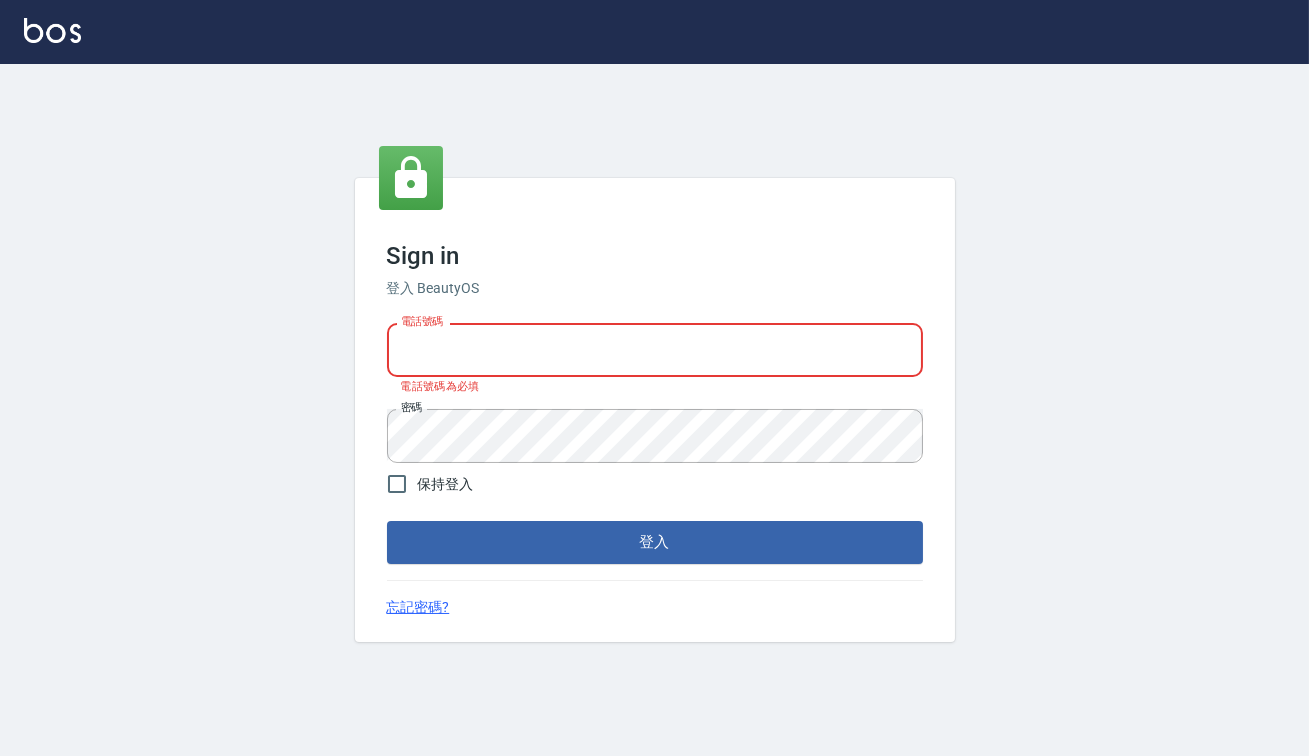 click on "電話號碼" at bounding box center [655, 350] 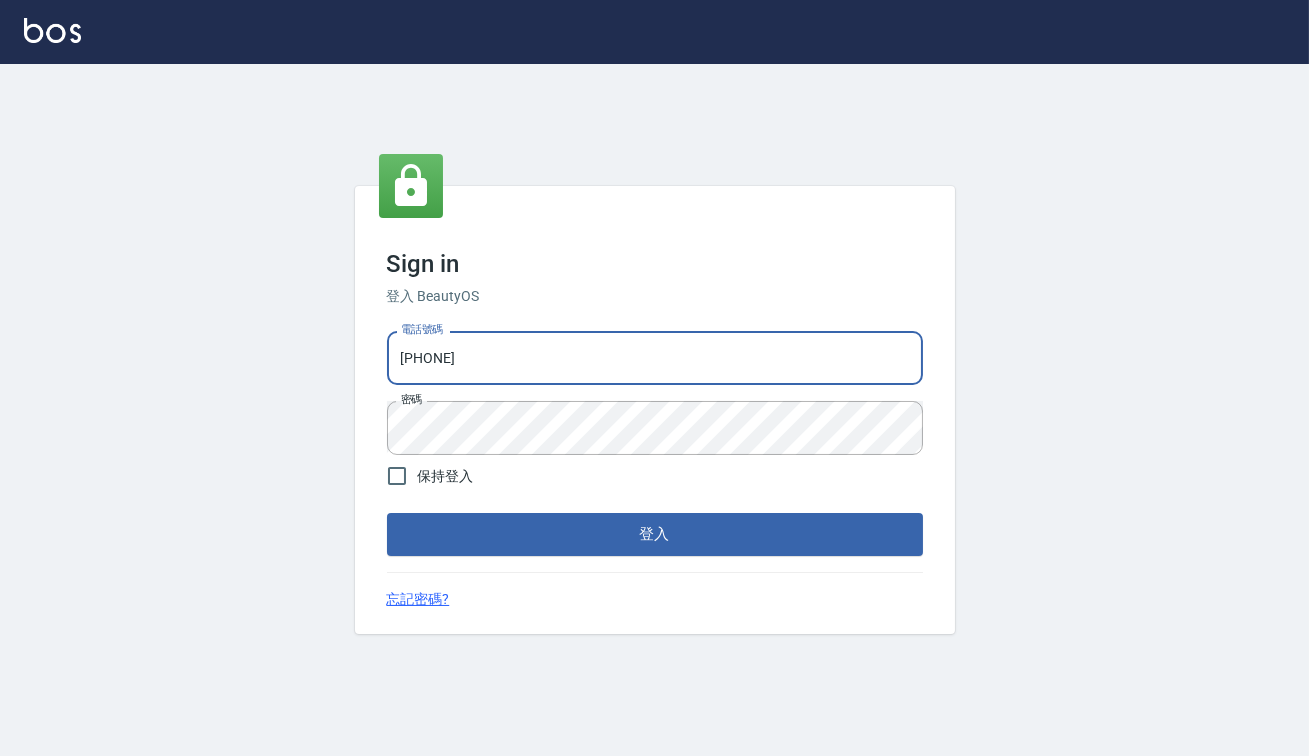 click on "登入" at bounding box center [655, 534] 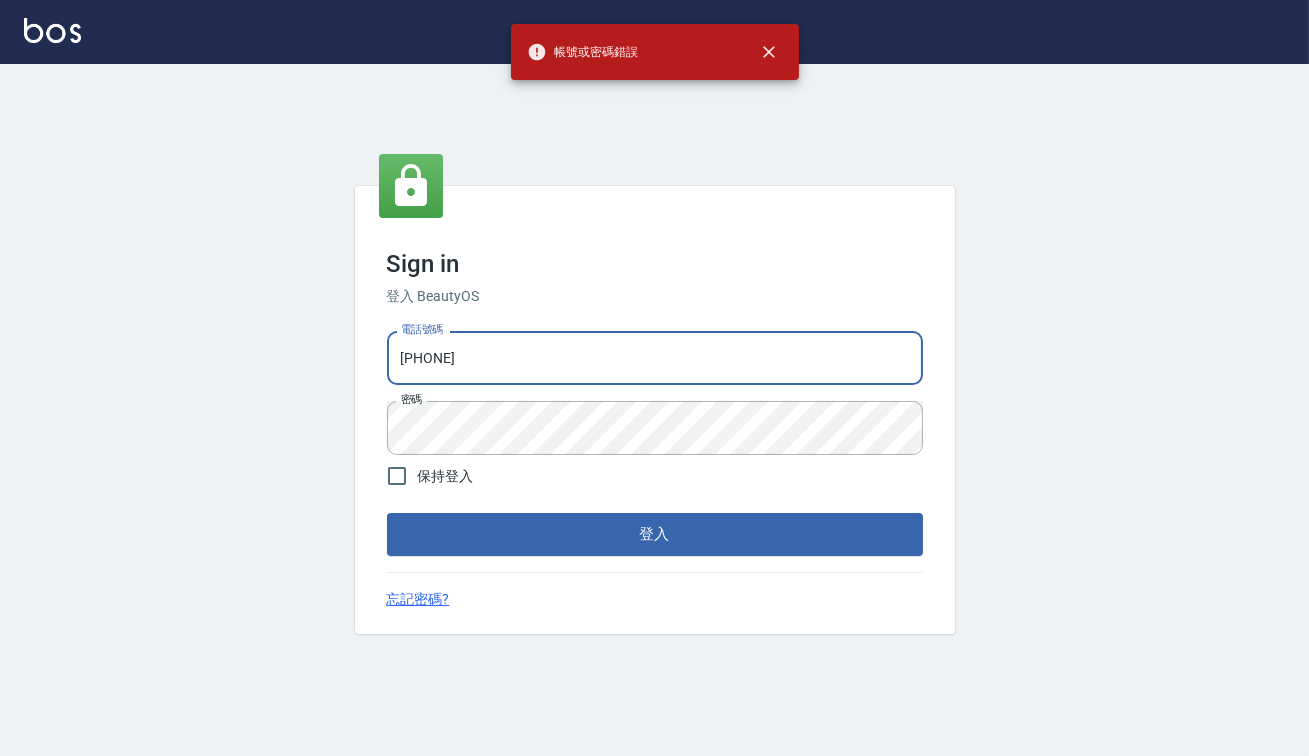 drag, startPoint x: 504, startPoint y: 355, endPoint x: 83, endPoint y: 354, distance: 421.0012 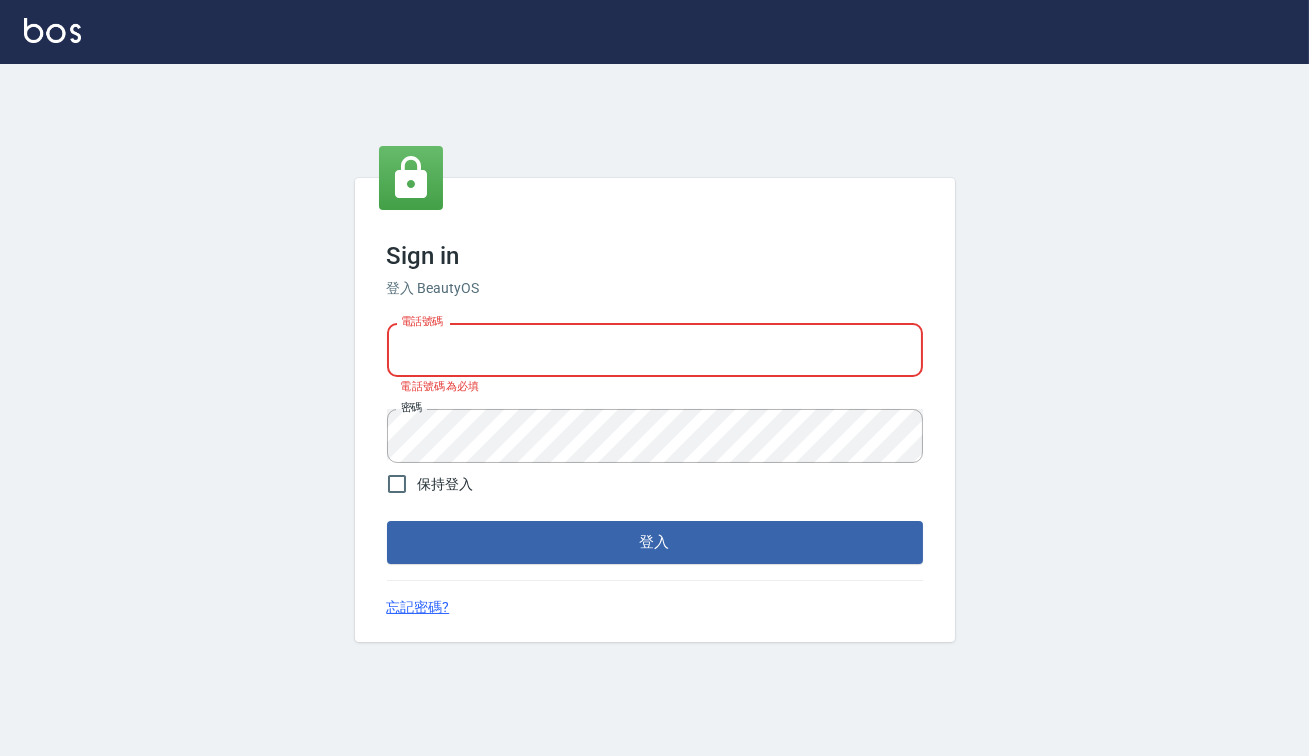 drag, startPoint x: 447, startPoint y: 315, endPoint x: 442, endPoint y: 335, distance: 20.615528 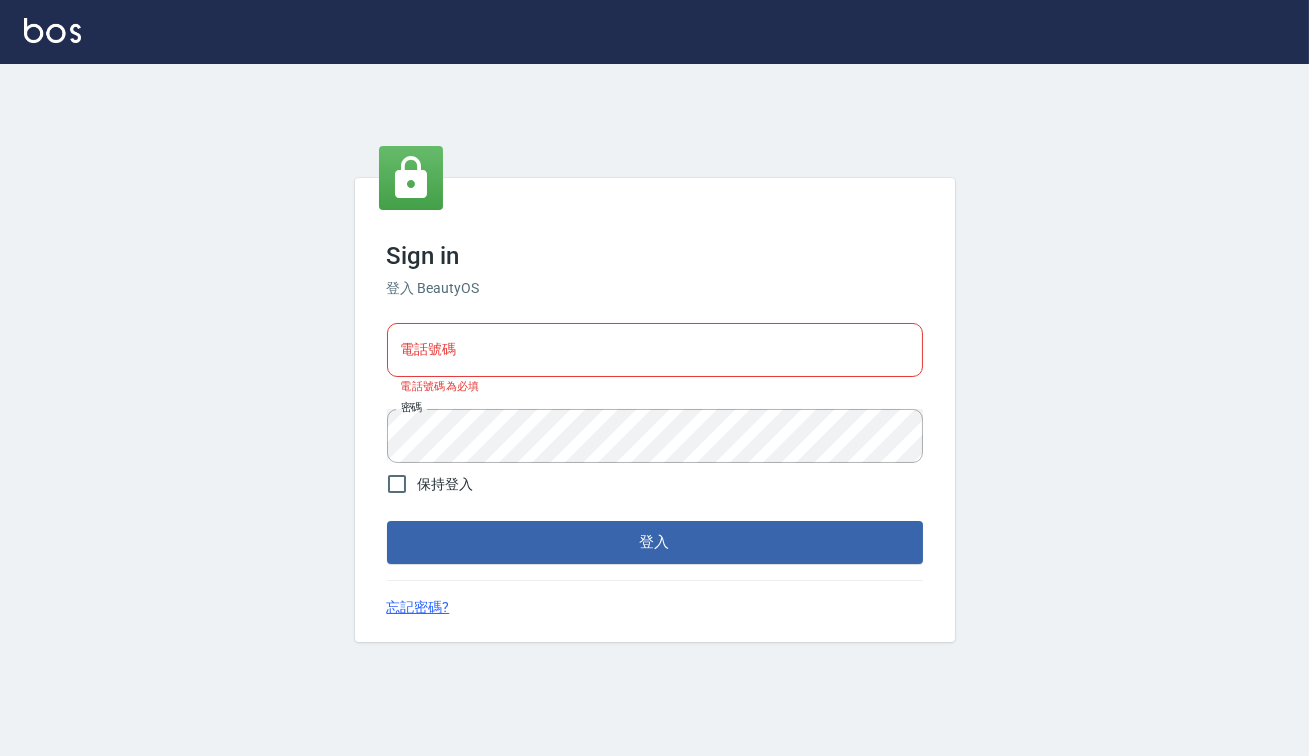 click on "電話號碼" at bounding box center [655, 350] 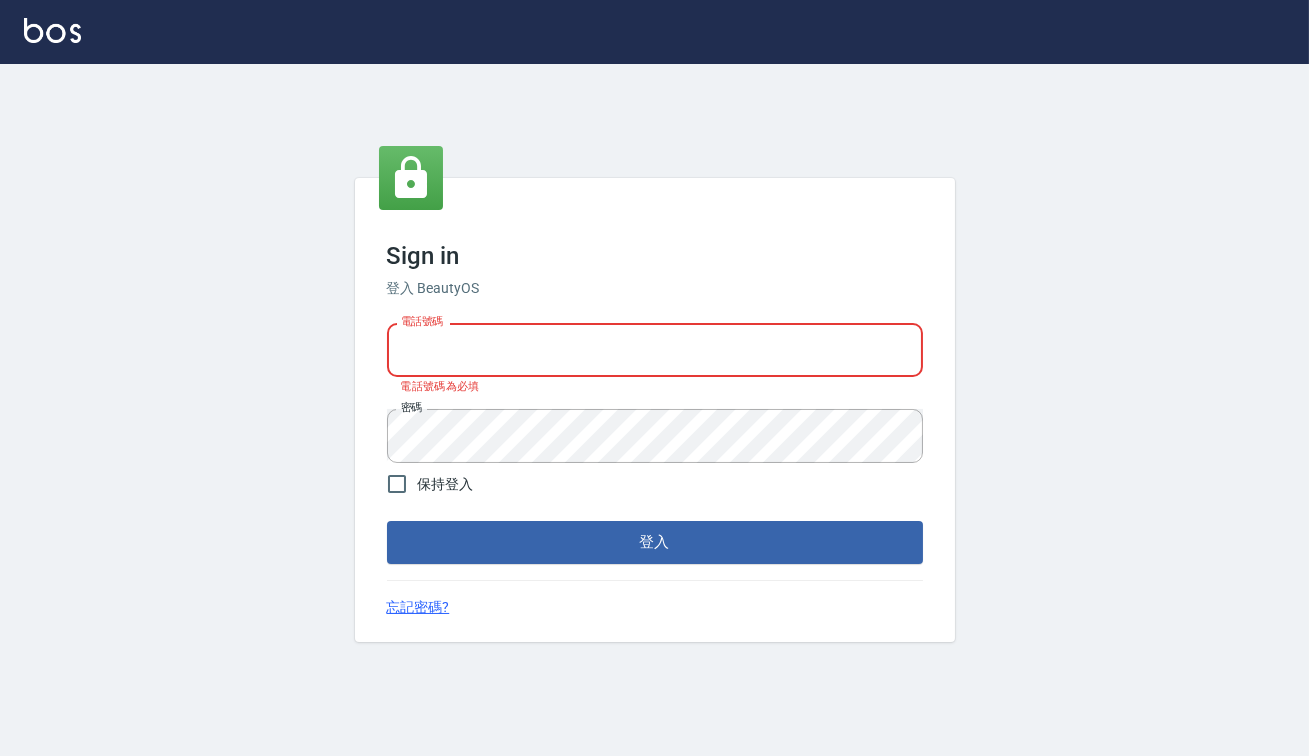 type on "22878535" 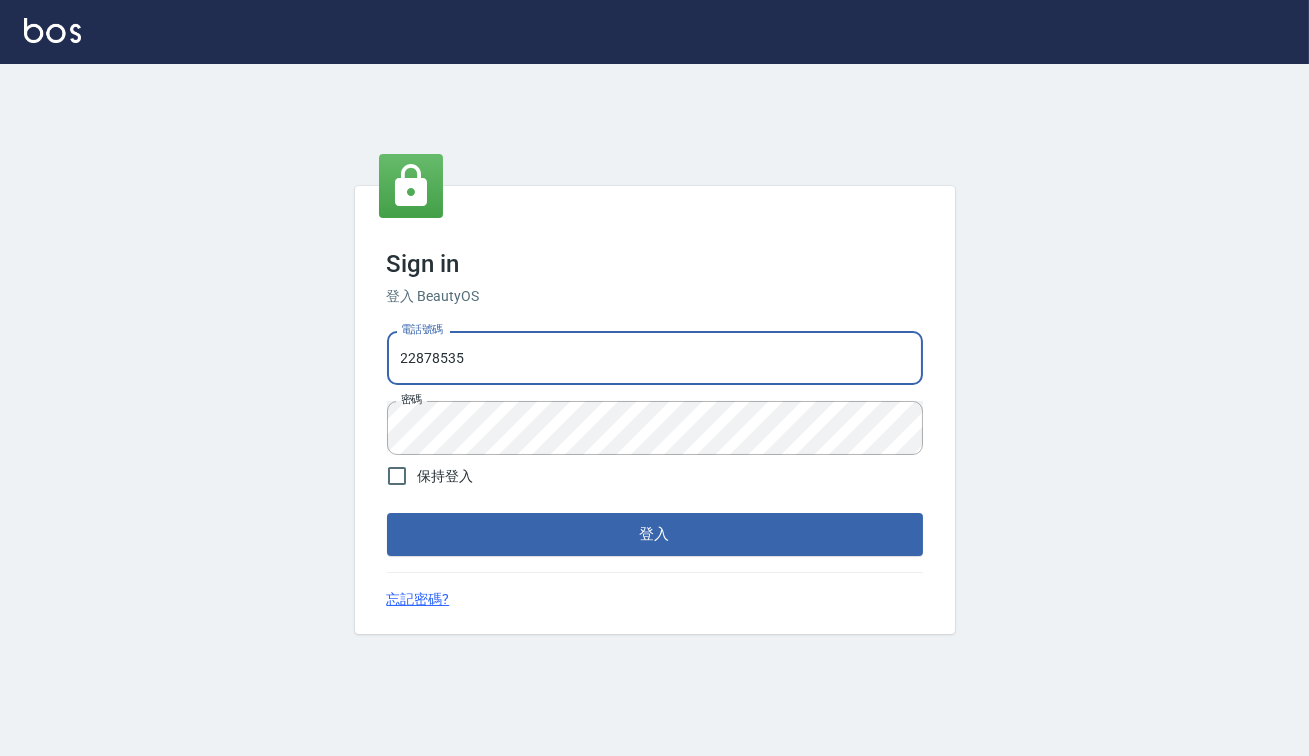 click on "登入" at bounding box center (655, 534) 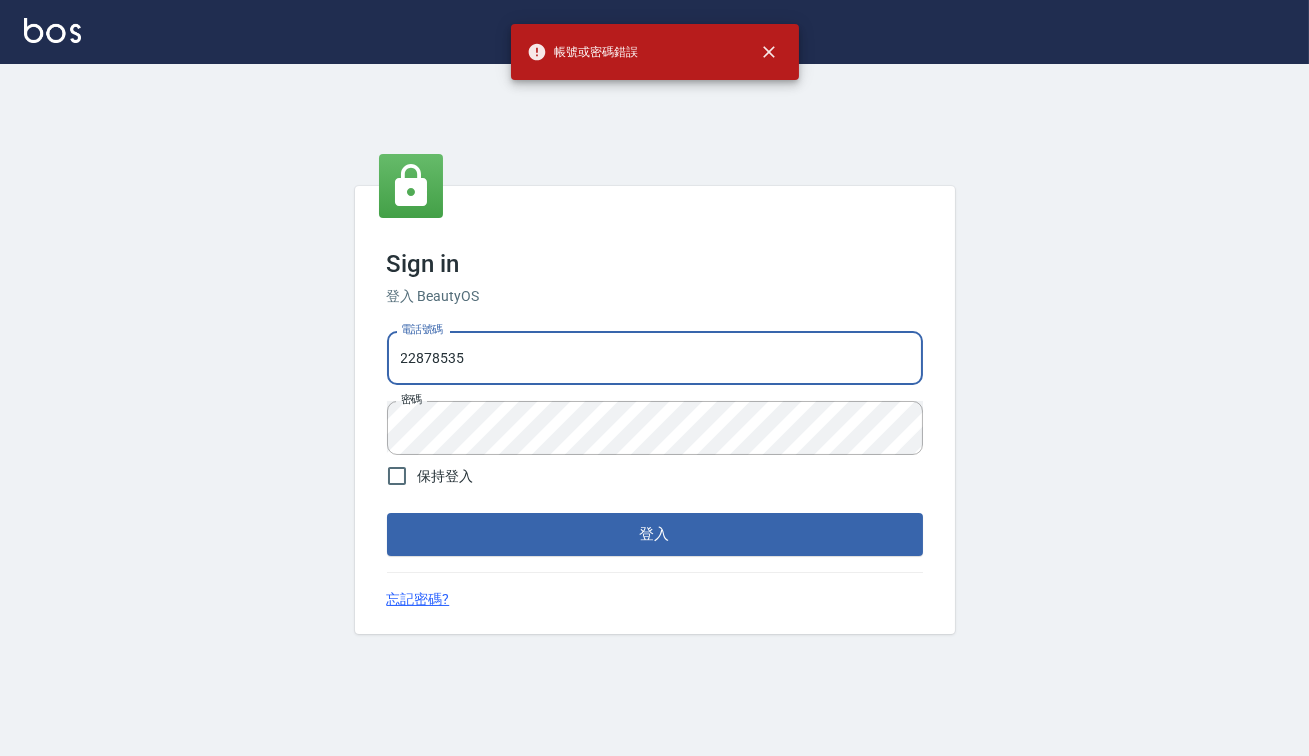 drag, startPoint x: 519, startPoint y: 383, endPoint x: 264, endPoint y: 348, distance: 257.39075 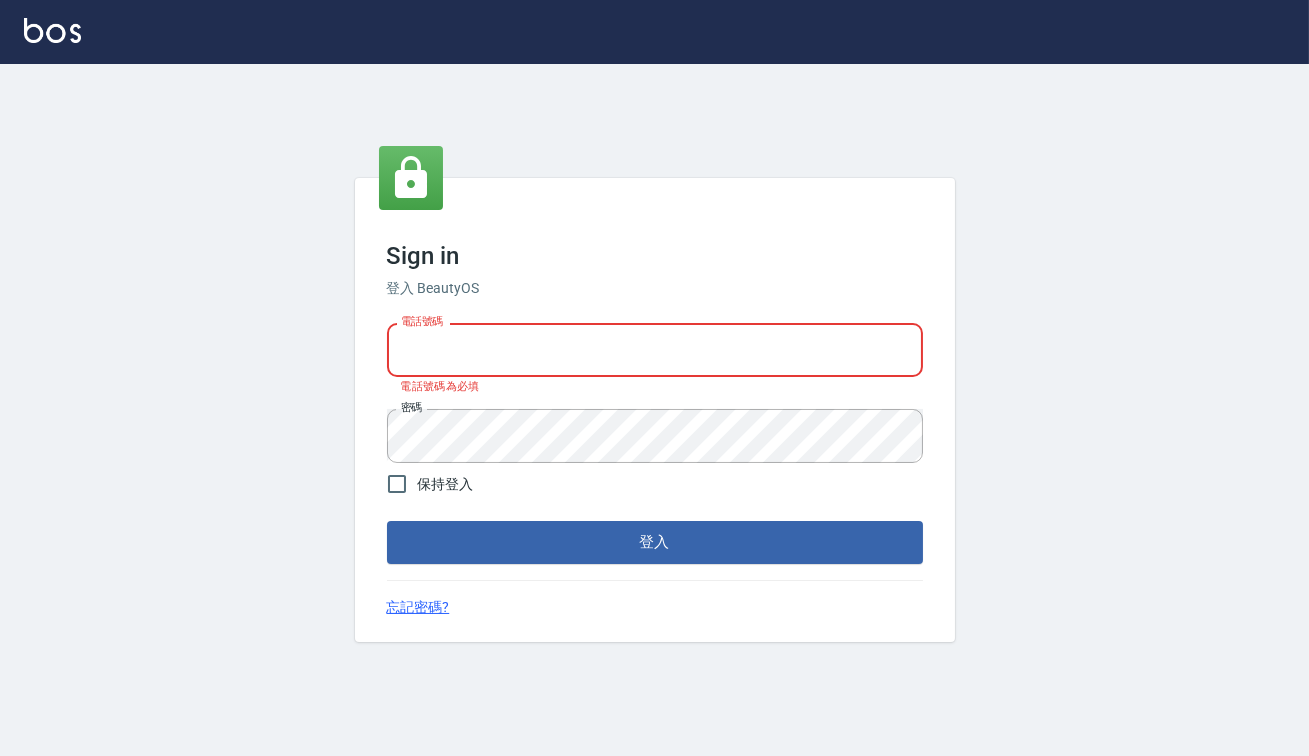 click on "電話號碼" at bounding box center (655, 350) 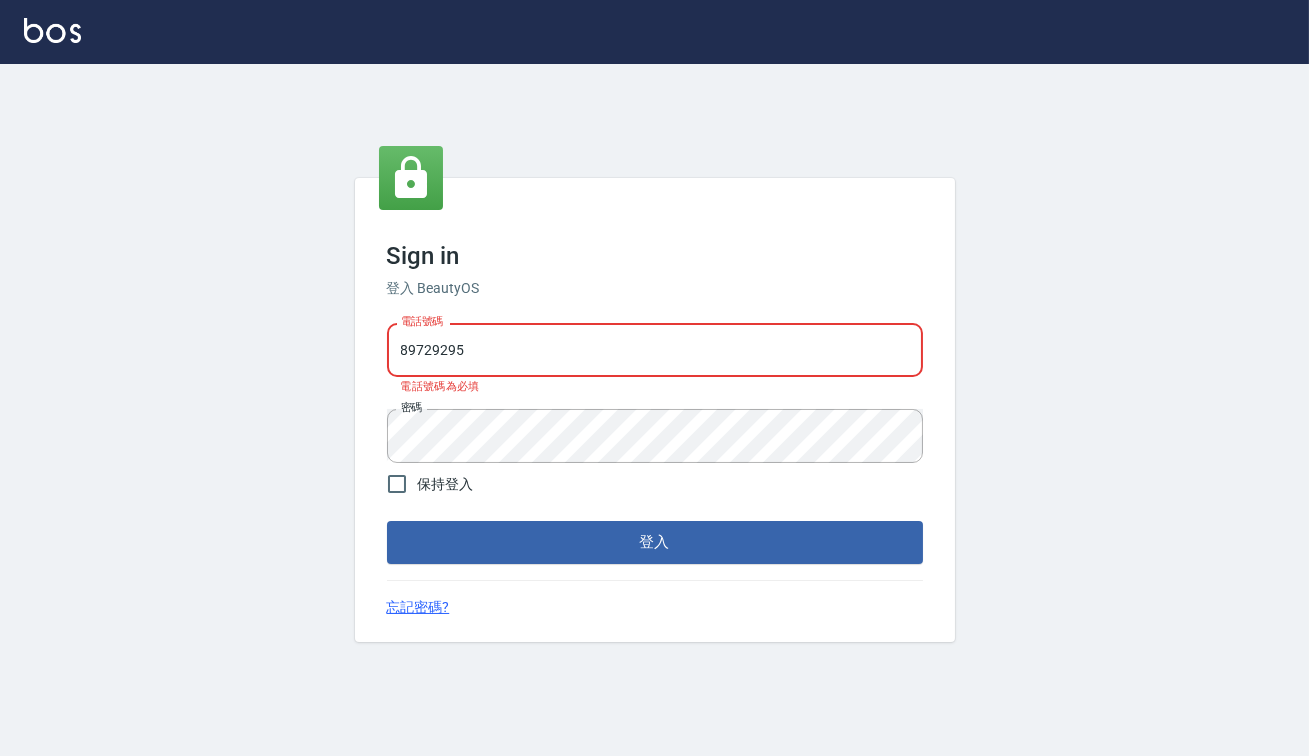 click on "登入" at bounding box center [655, 542] 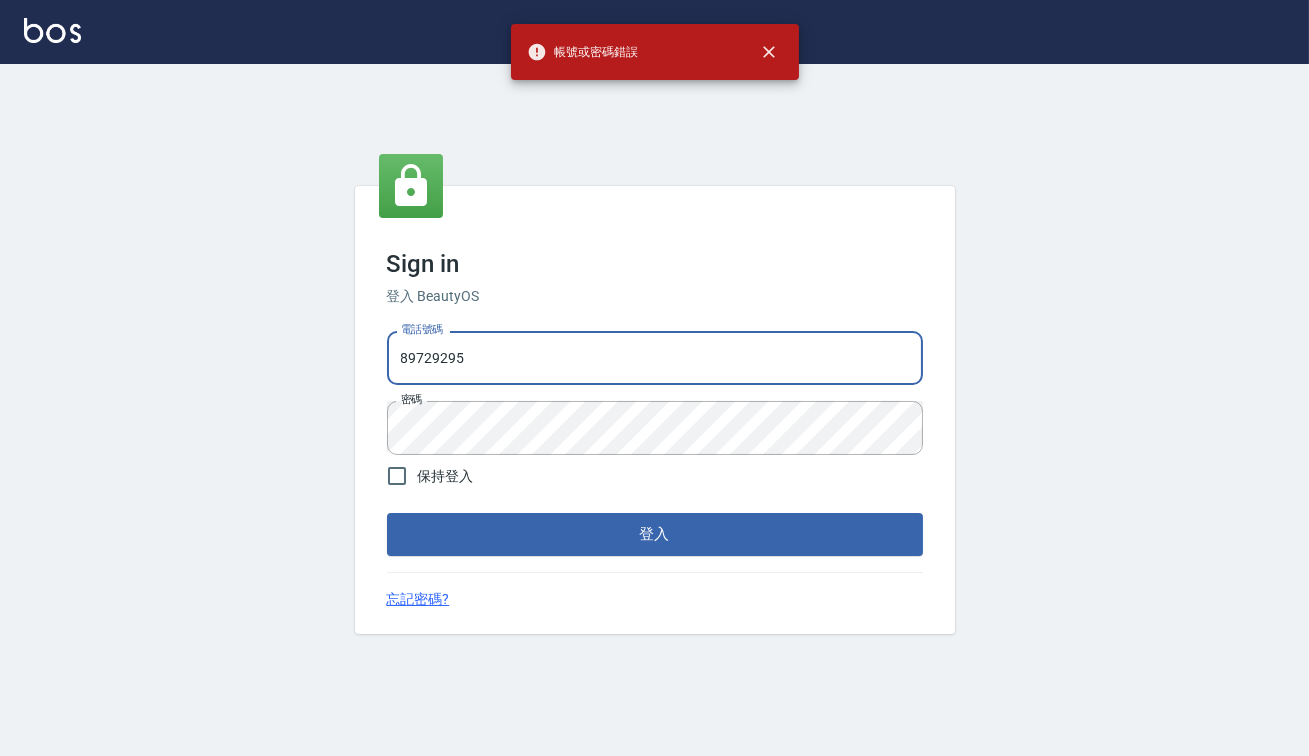click on "Sign in 登入 BeautyOS 電話號碼 [PHONE] 電話號碼 密碼 密碼 保持登入 登入 忘記密碼?" at bounding box center (654, 410) 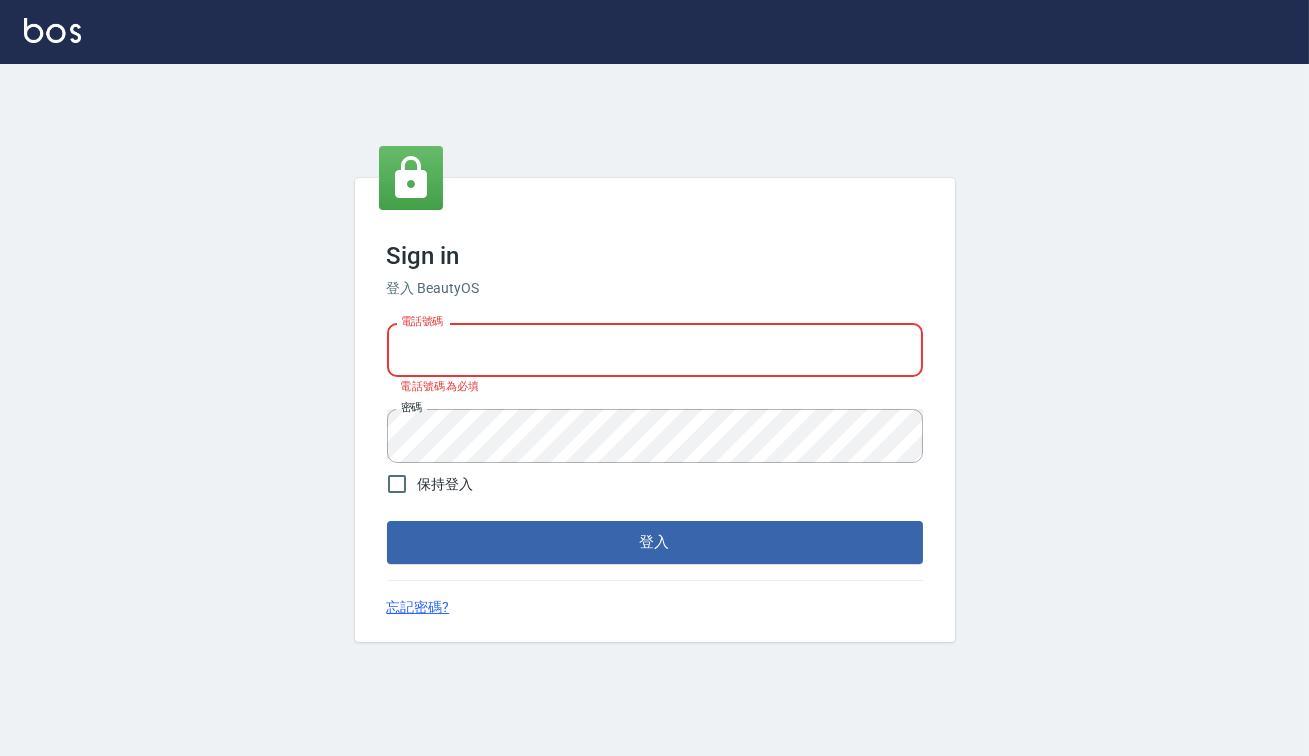 click on "電話號碼" at bounding box center (655, 350) 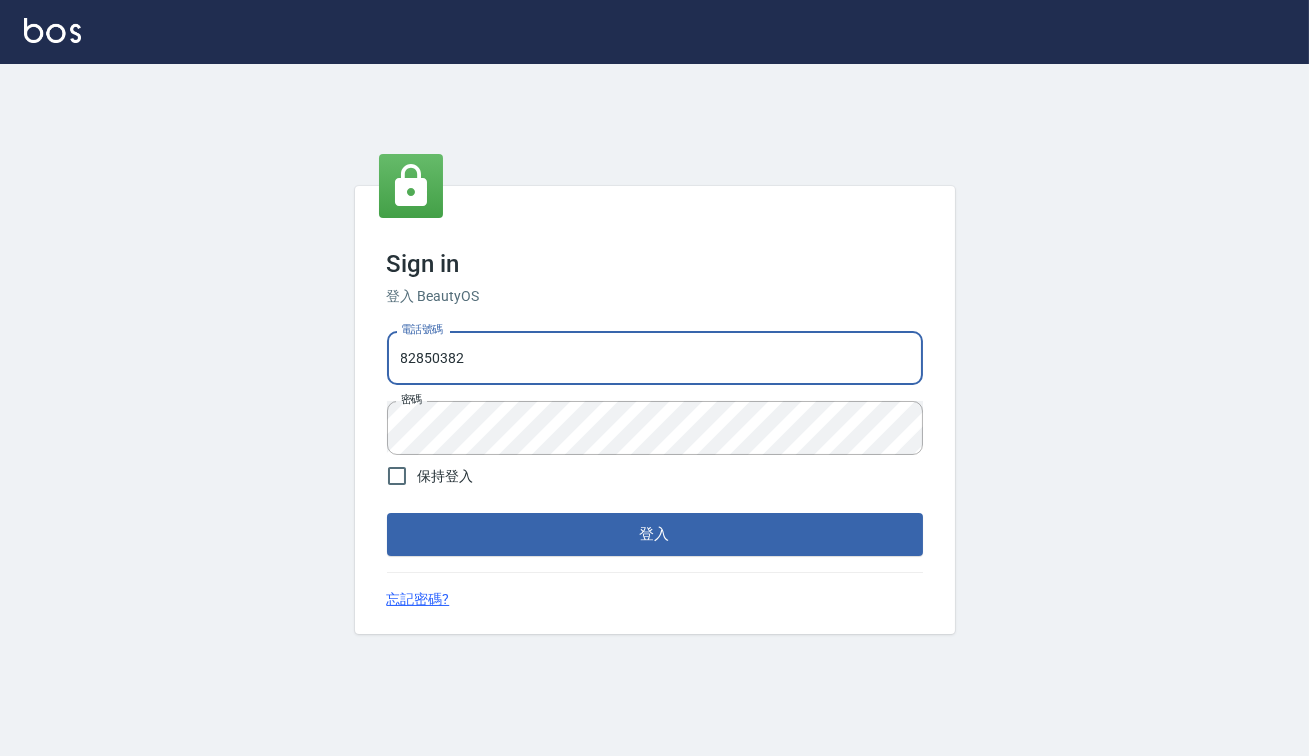 type on "[PHONE]" 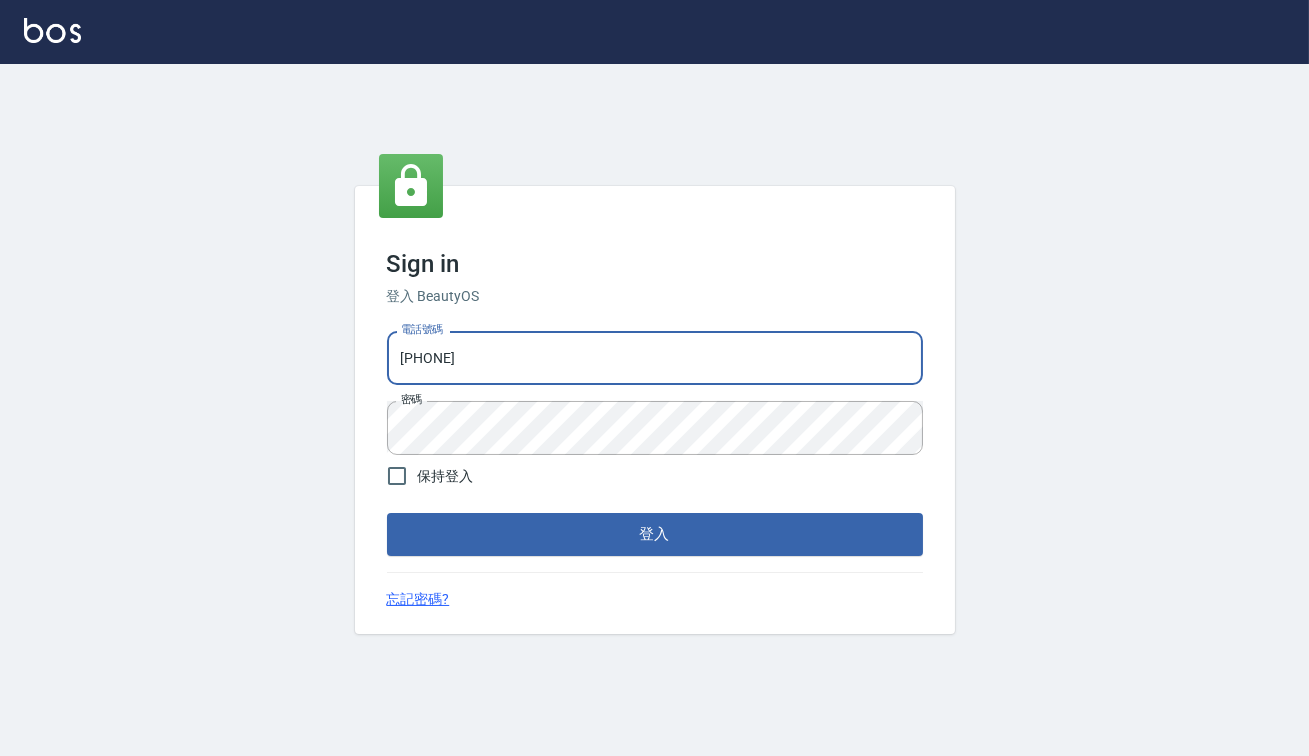 drag, startPoint x: 474, startPoint y: 359, endPoint x: 154, endPoint y: 348, distance: 320.189 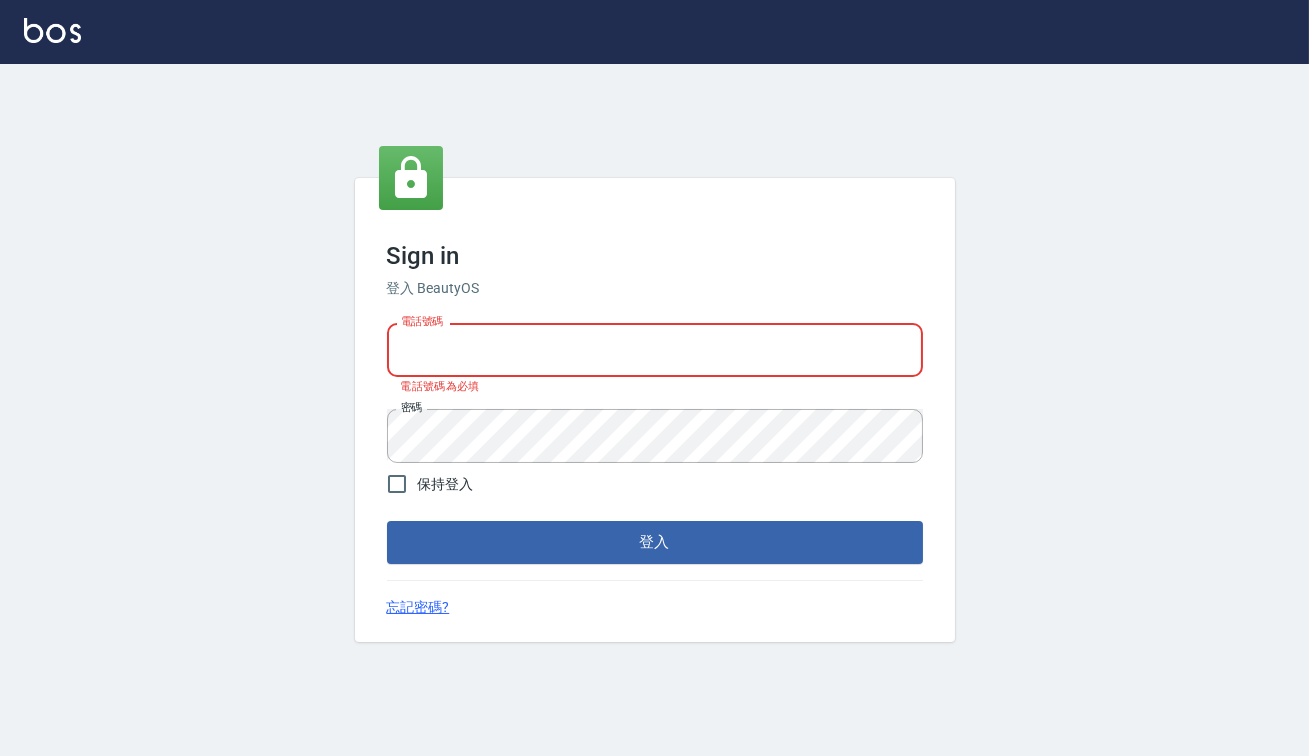 click on "電話號碼" at bounding box center (655, 350) 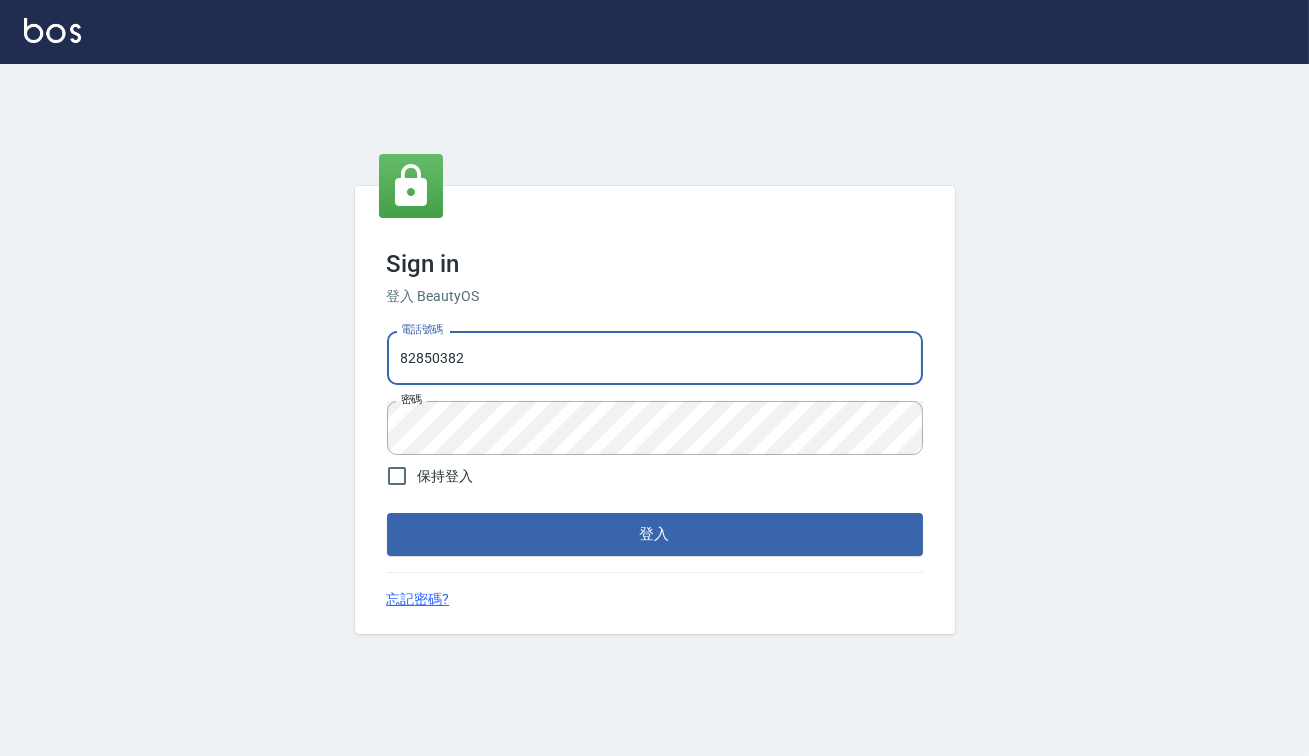 click on "登入" at bounding box center [655, 534] 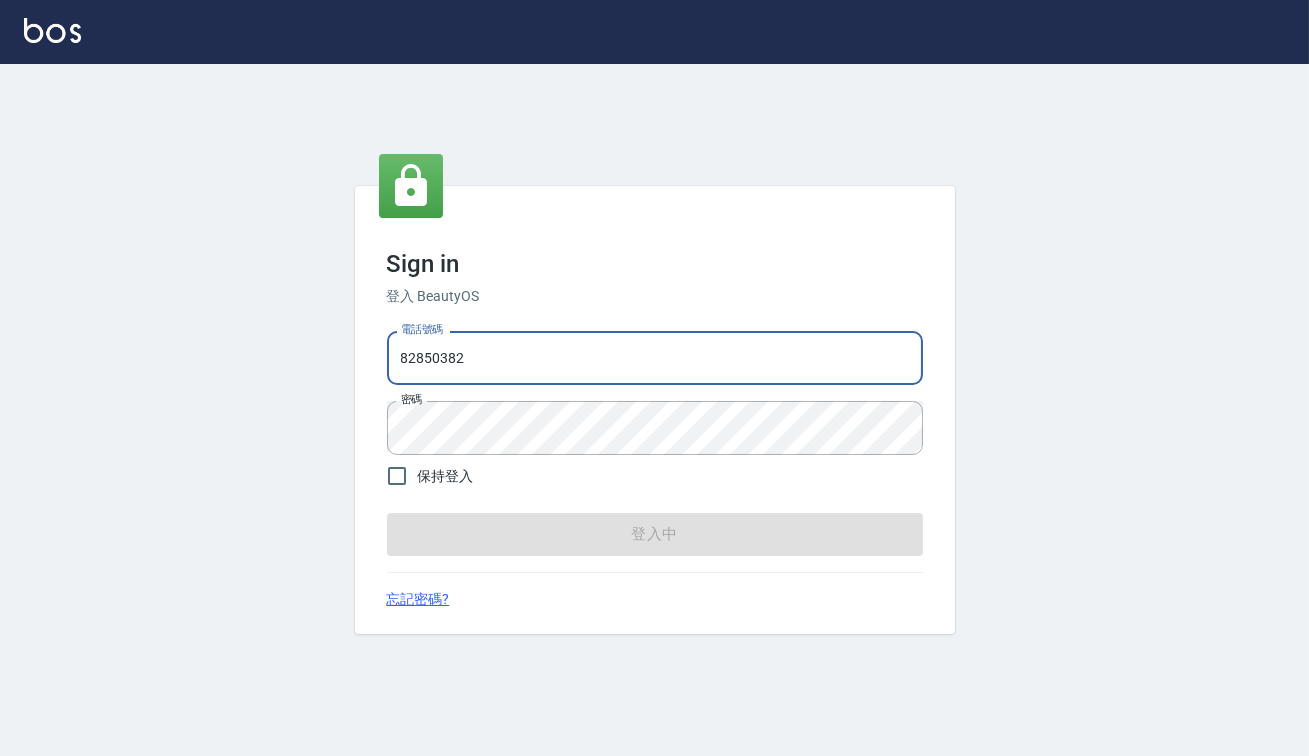 click on "登入中" at bounding box center (655, 534) 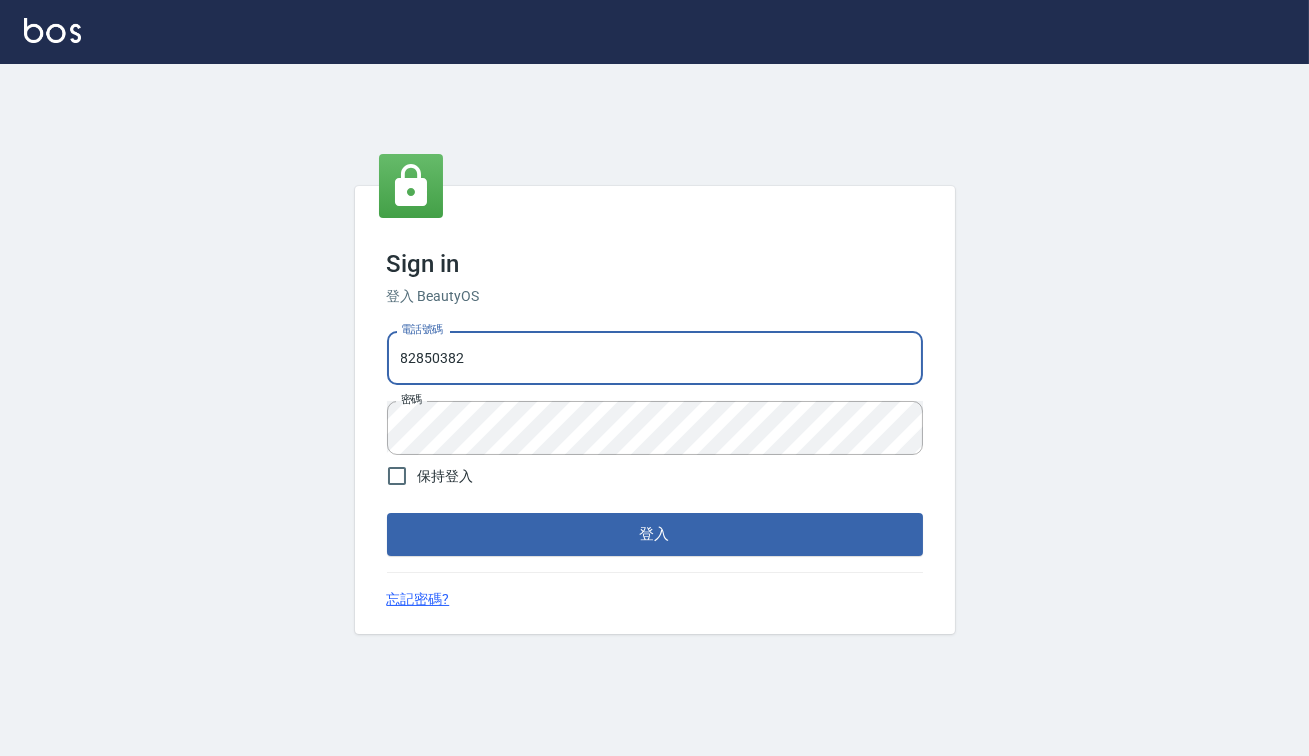 drag, startPoint x: 458, startPoint y: 367, endPoint x: 438, endPoint y: 372, distance: 20.615528 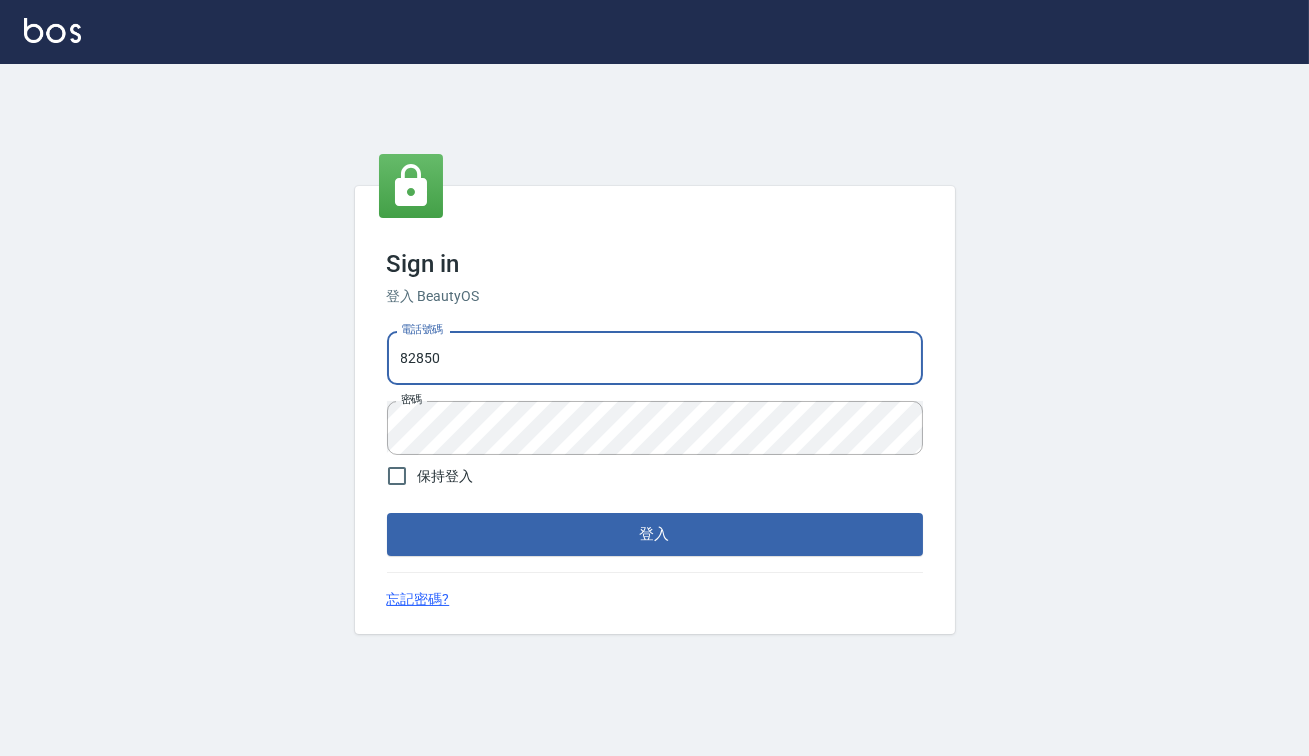 drag, startPoint x: 486, startPoint y: 333, endPoint x: 473, endPoint y: 343, distance: 16.40122 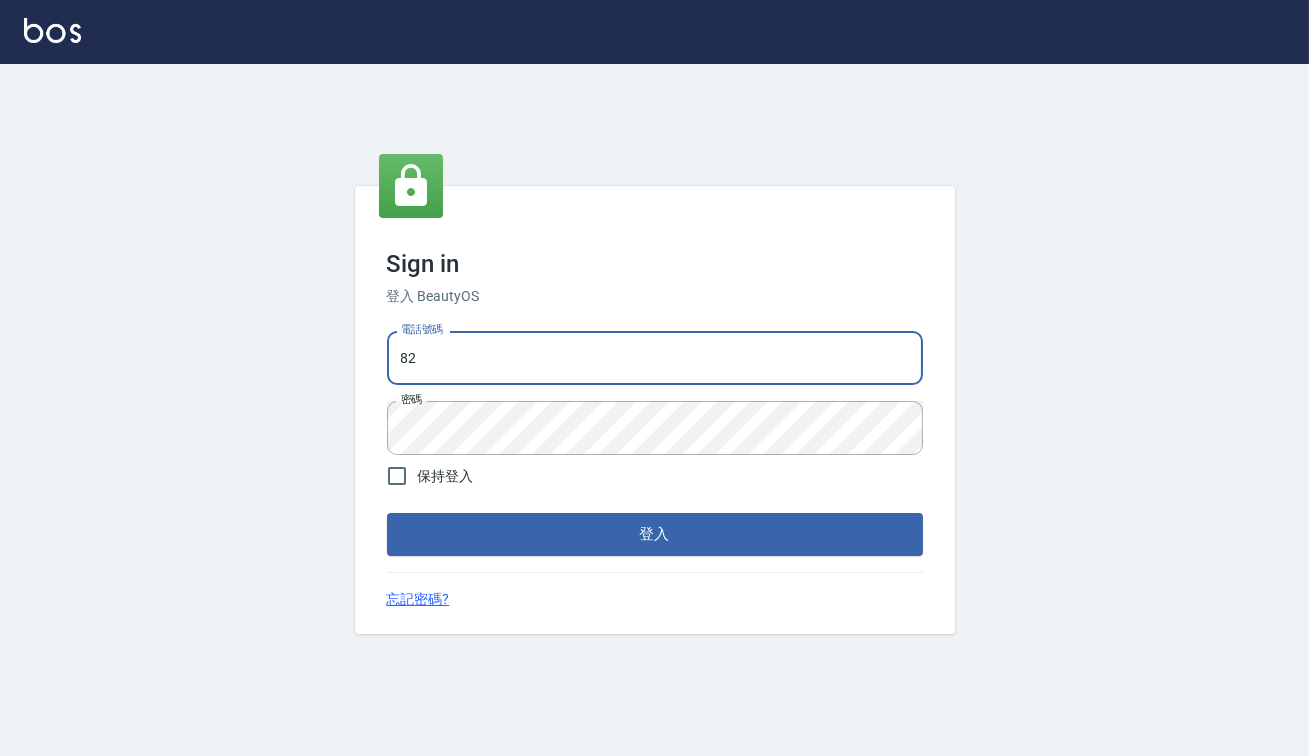 type on "8" 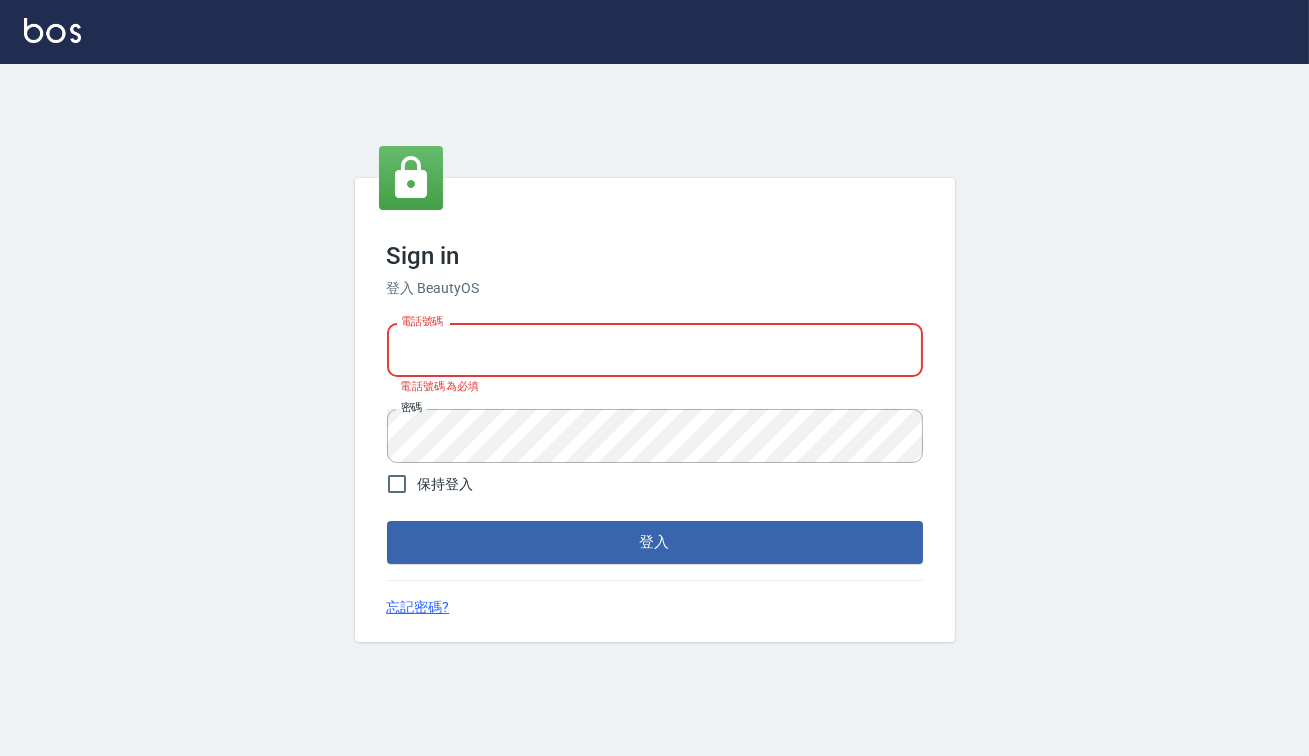 click on "電話號碼" at bounding box center [655, 350] 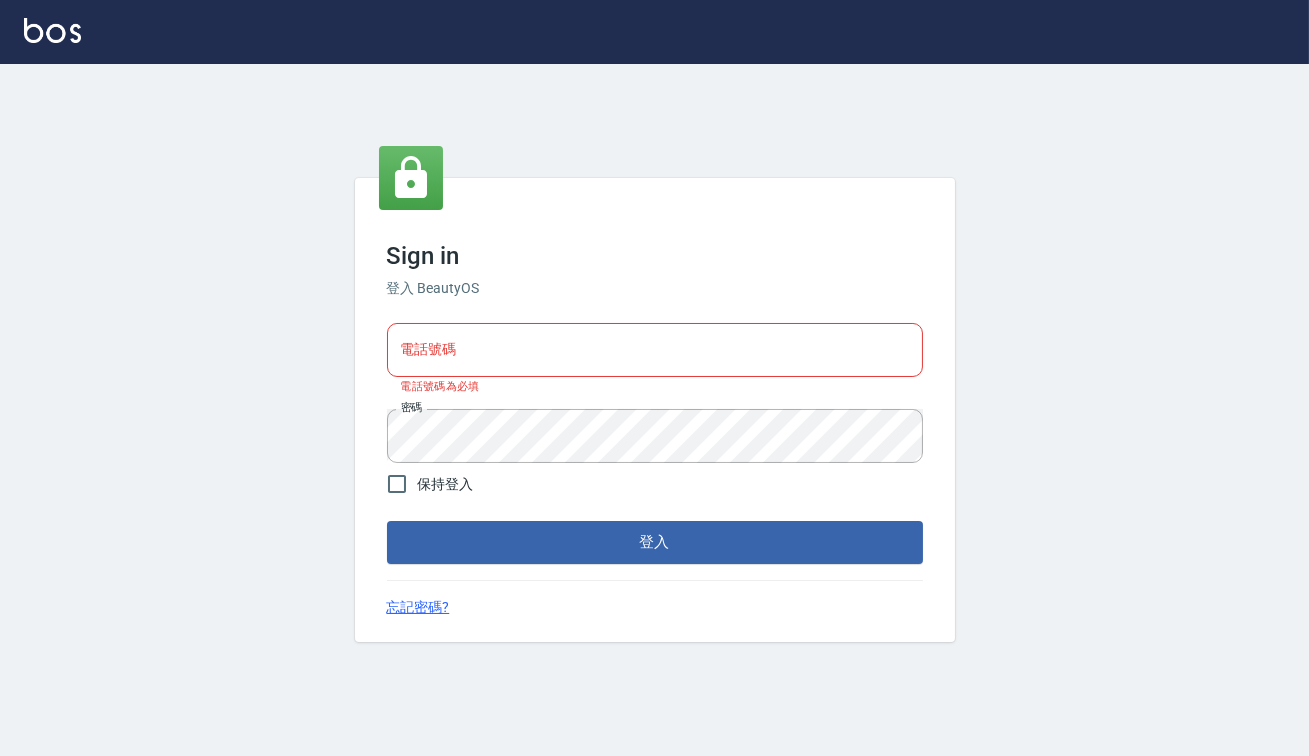 click on "Sign in 登入 BeautyOS 電話號碼 電話號碼 電話號碼為必填 密碼 密碼 保持登入 登入 忘記密碼?" at bounding box center (654, 410) 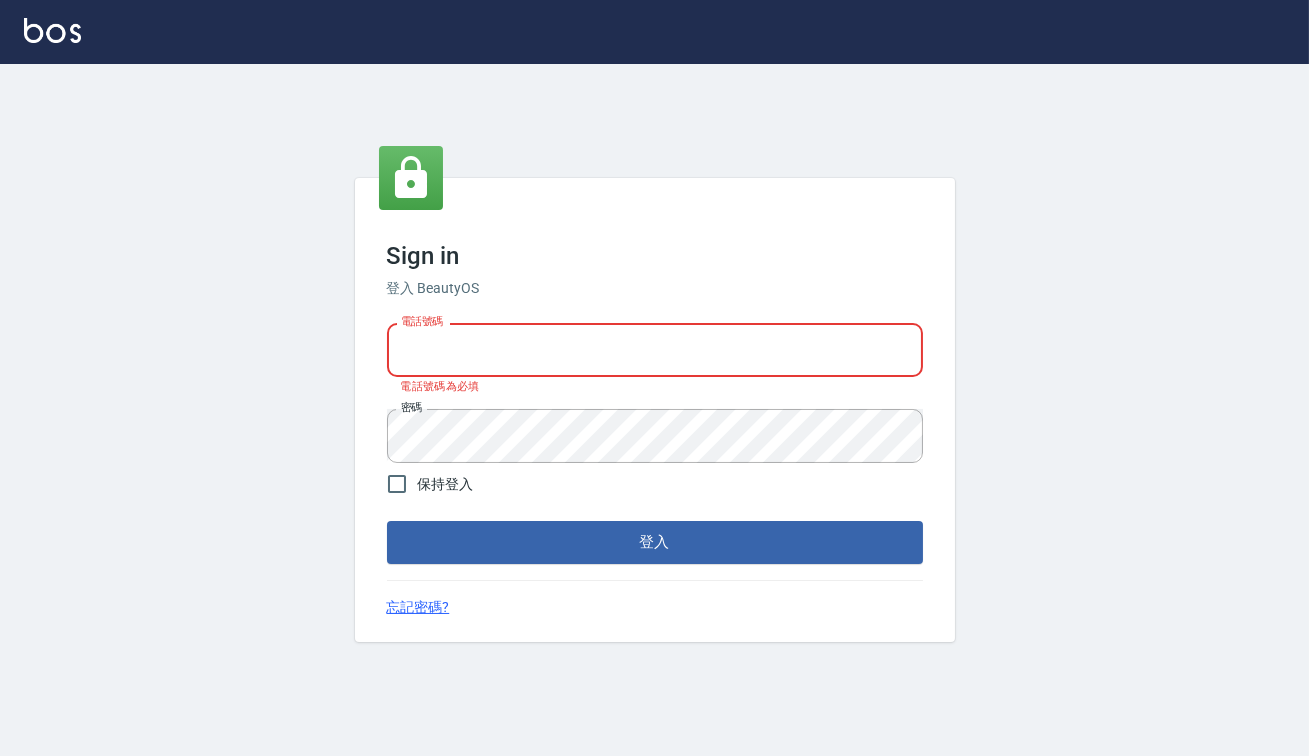 drag, startPoint x: 305, startPoint y: 348, endPoint x: 159, endPoint y: 337, distance: 146.4138 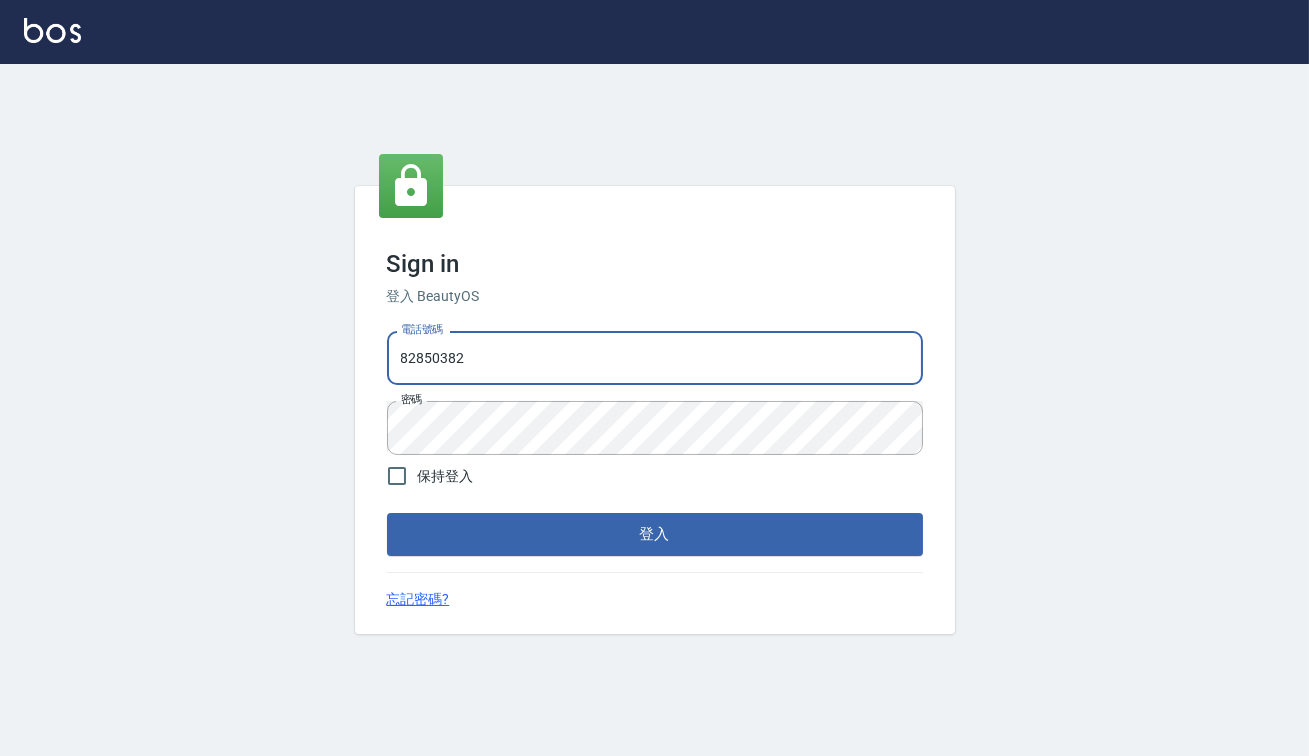 drag, startPoint x: 529, startPoint y: 350, endPoint x: 104, endPoint y: 324, distance: 425.79456 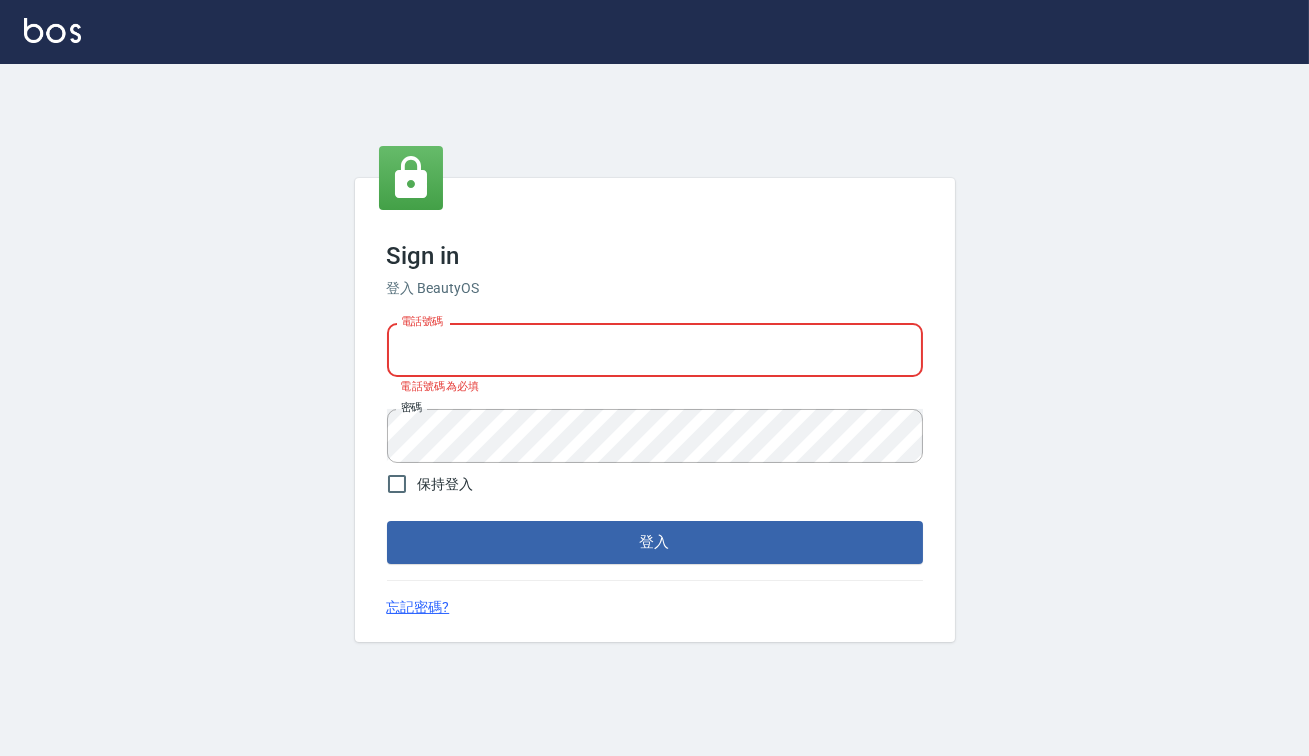 click on "電話號碼" at bounding box center [655, 350] 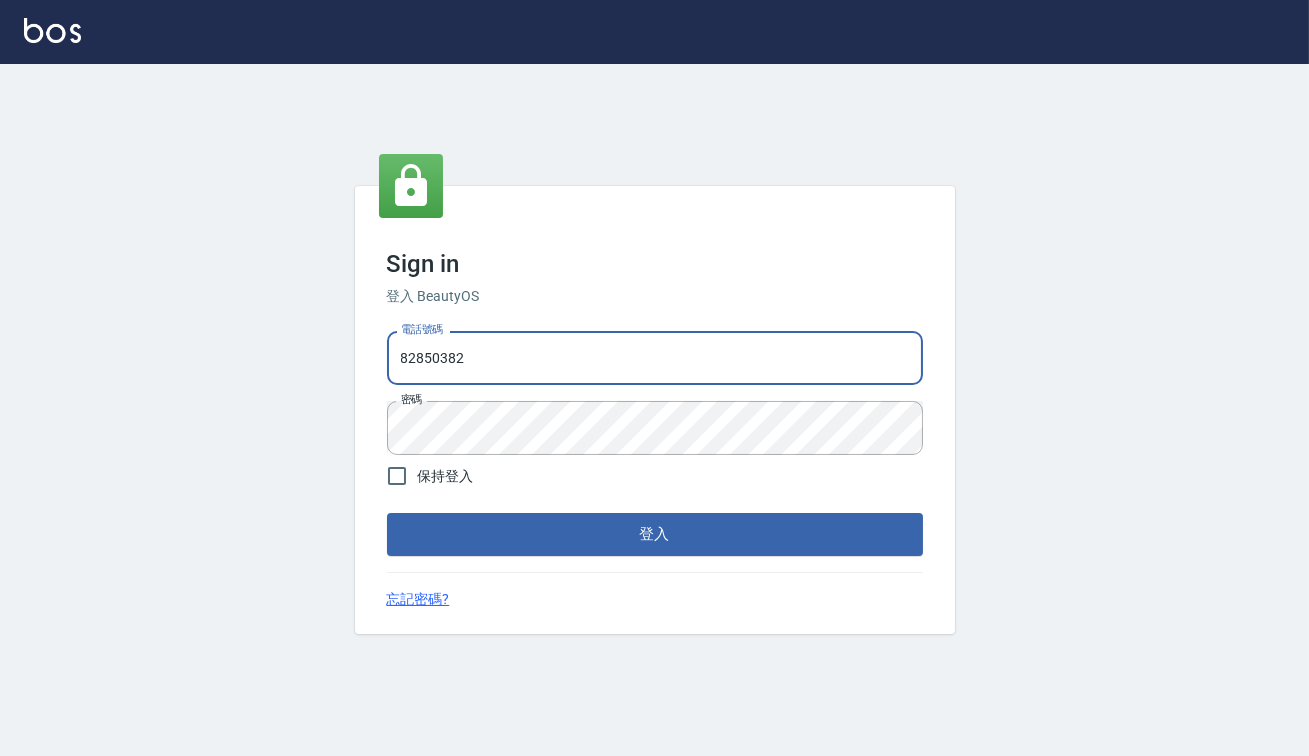 click on "Sign in 登入 BeautyOS 電話號碼 [PHONE] 電話號碼 密碼 密碼 保持登入 登入 忘記密碼?" at bounding box center (654, 410) 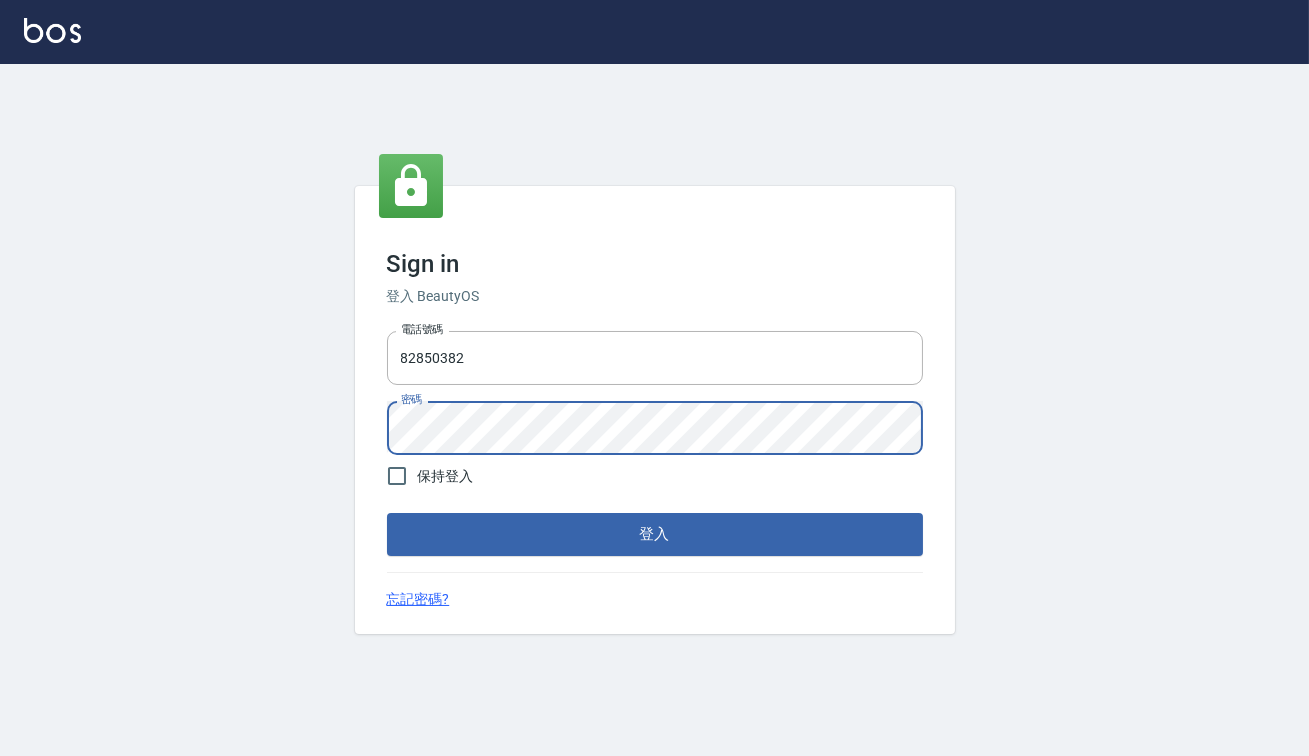 click on "Sign in 登入 BeautyOS 電話號碼 [PHONE] 電話號碼 密碼 密碼 保持登入 登入 忘記密碼?" at bounding box center [654, 410] 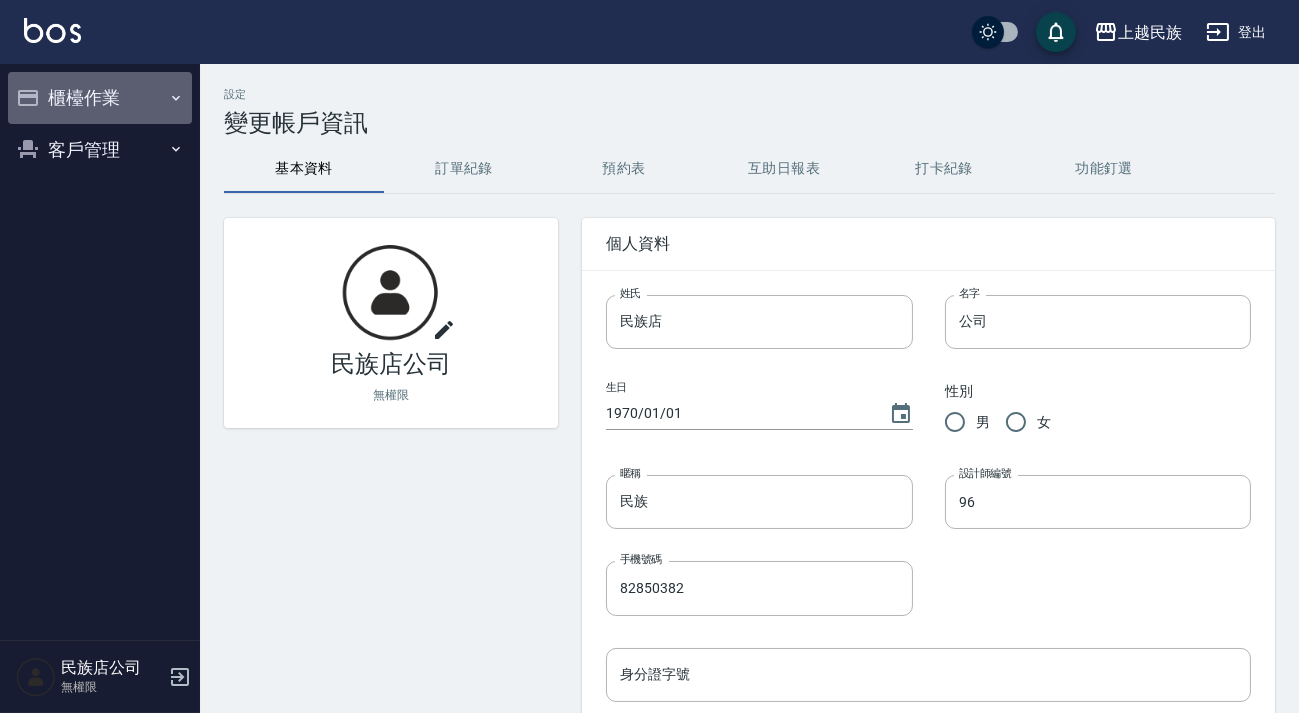click on "櫃檯作業" at bounding box center (100, 98) 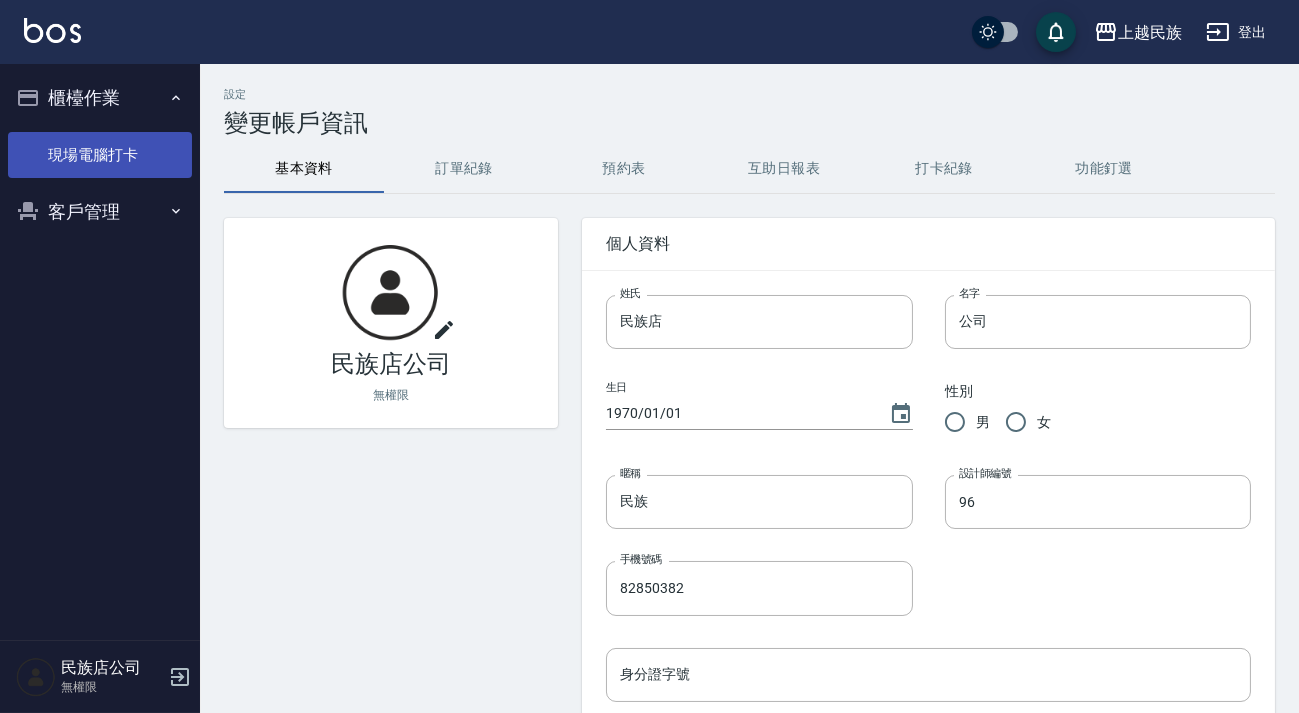 click on "現場電腦打卡" at bounding box center [100, 155] 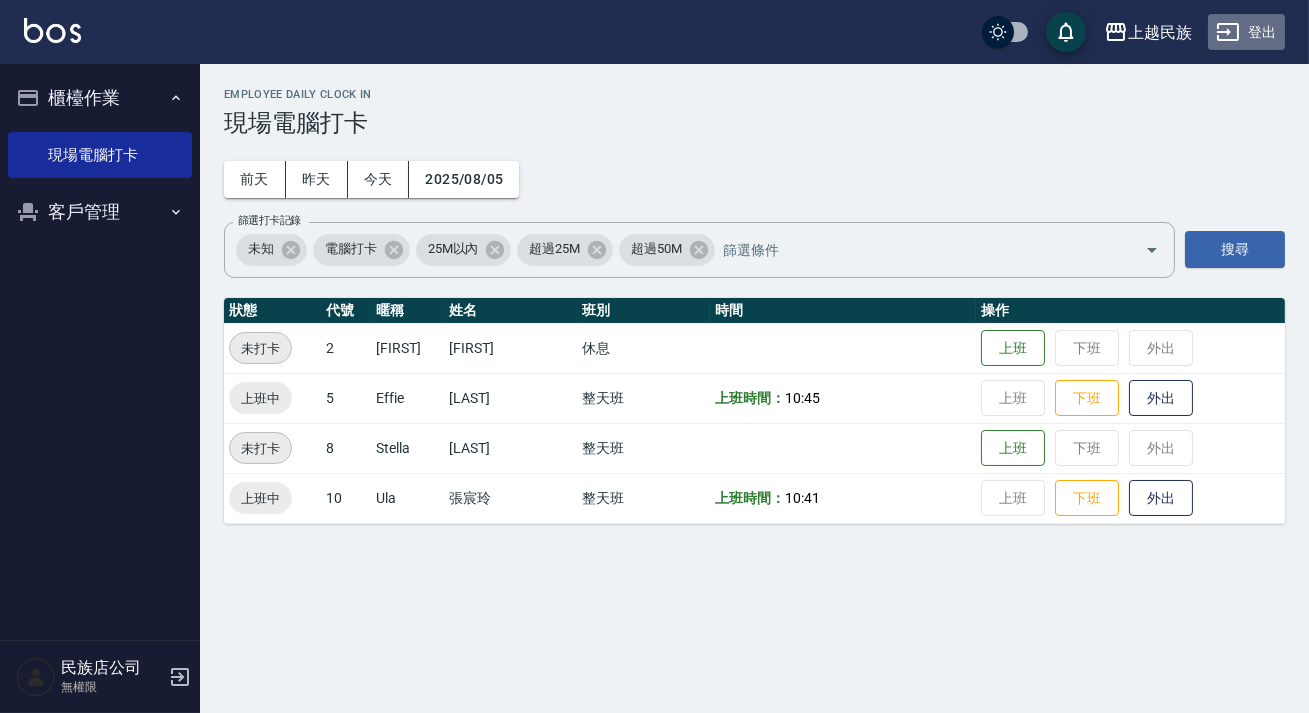 click 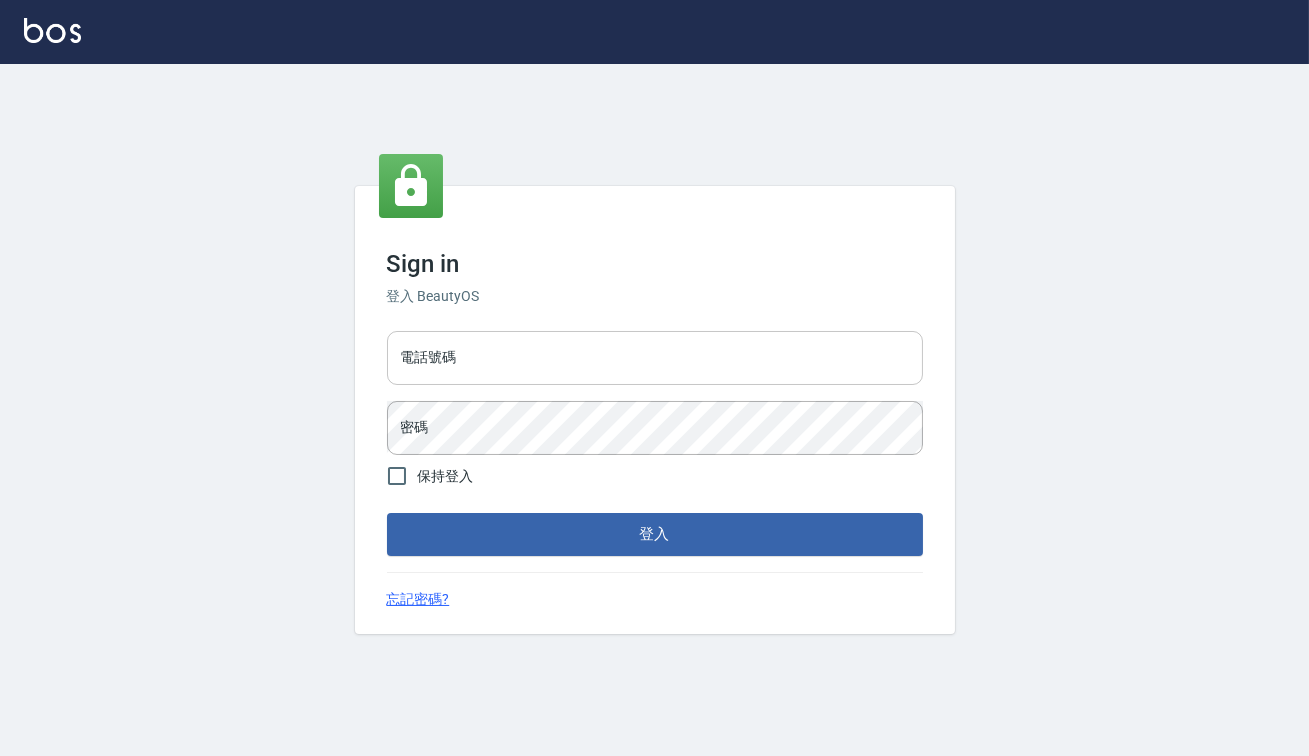 click on "電話號碼" at bounding box center [655, 358] 